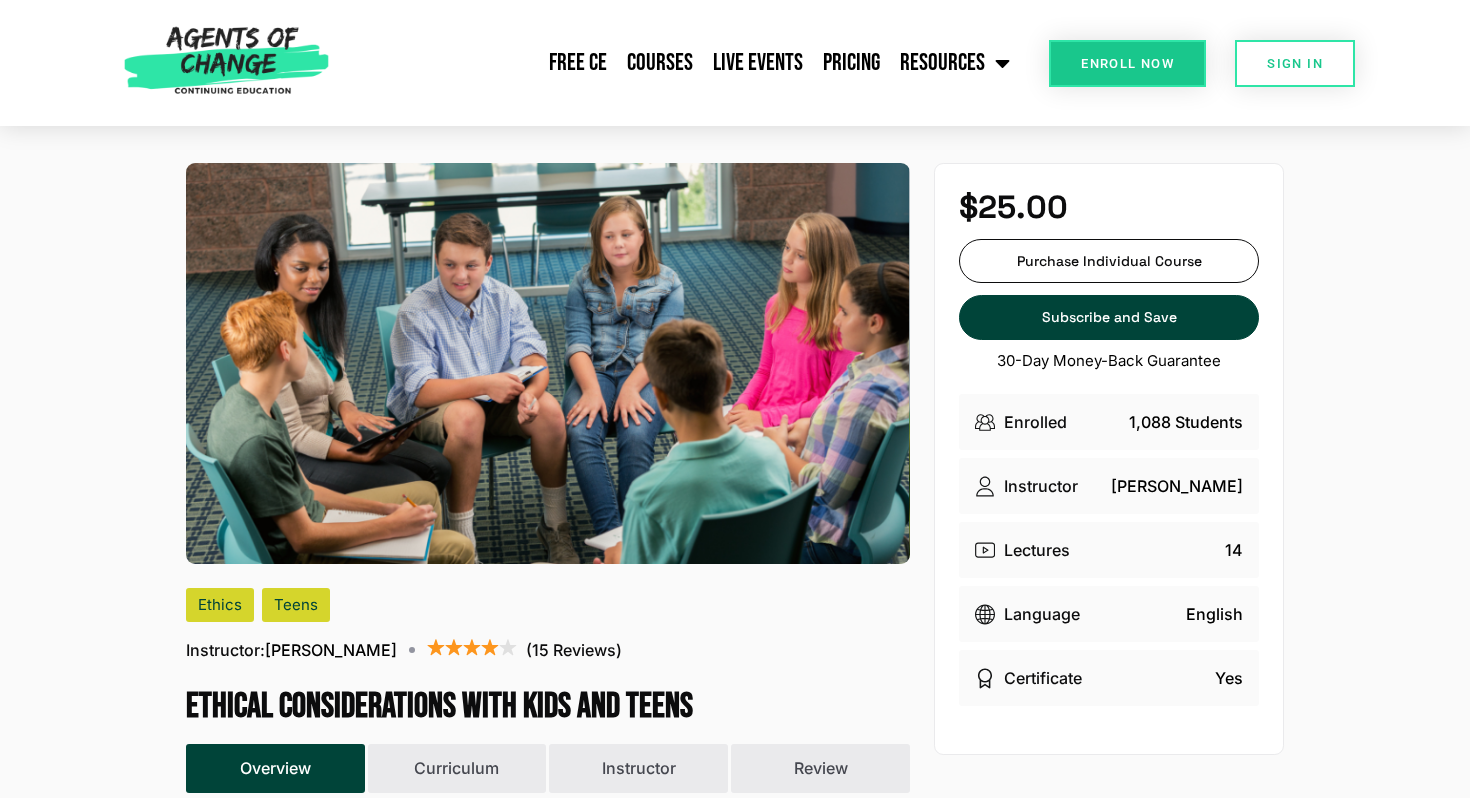 scroll, scrollTop: 0, scrollLeft: 0, axis: both 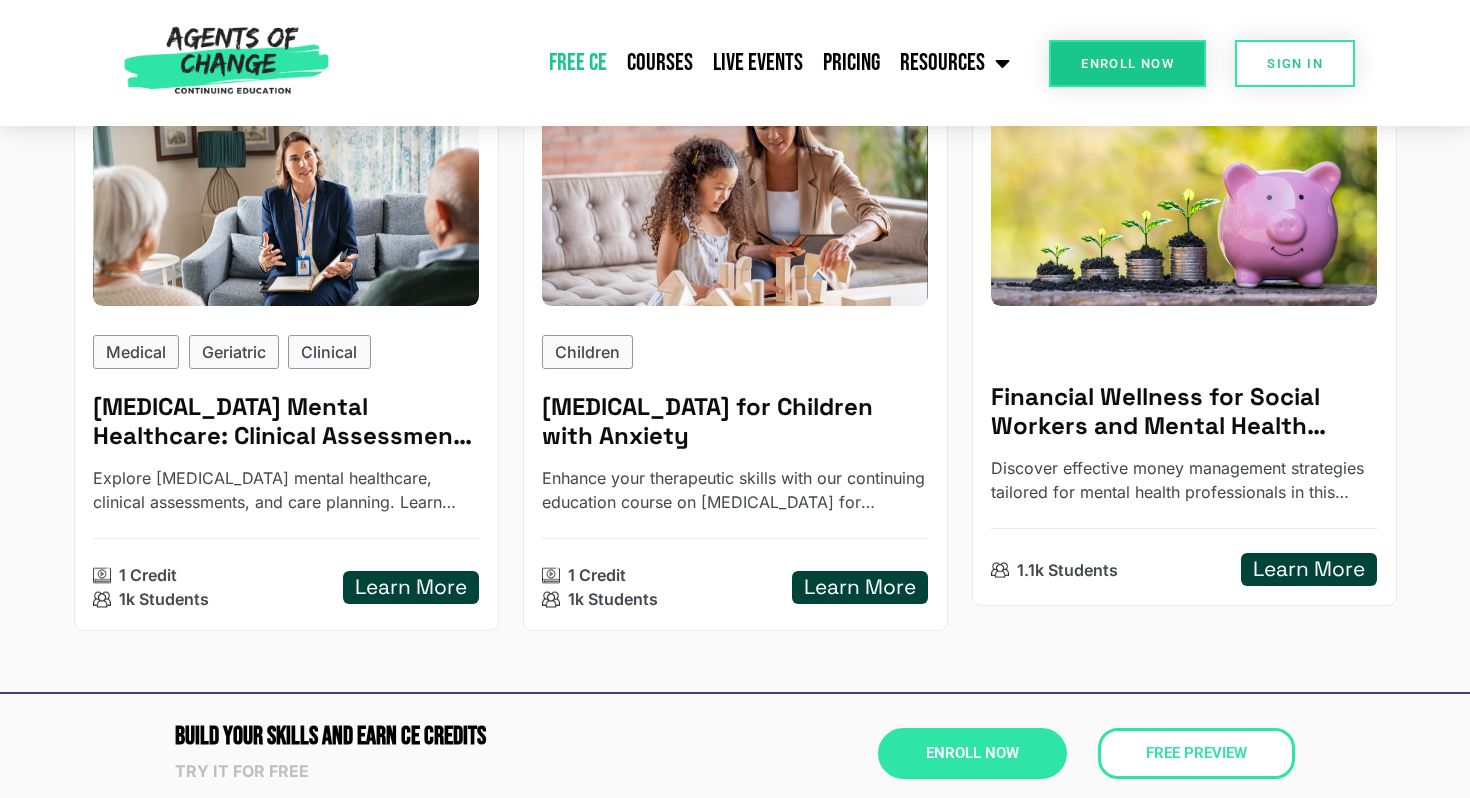 click on "Free CE" 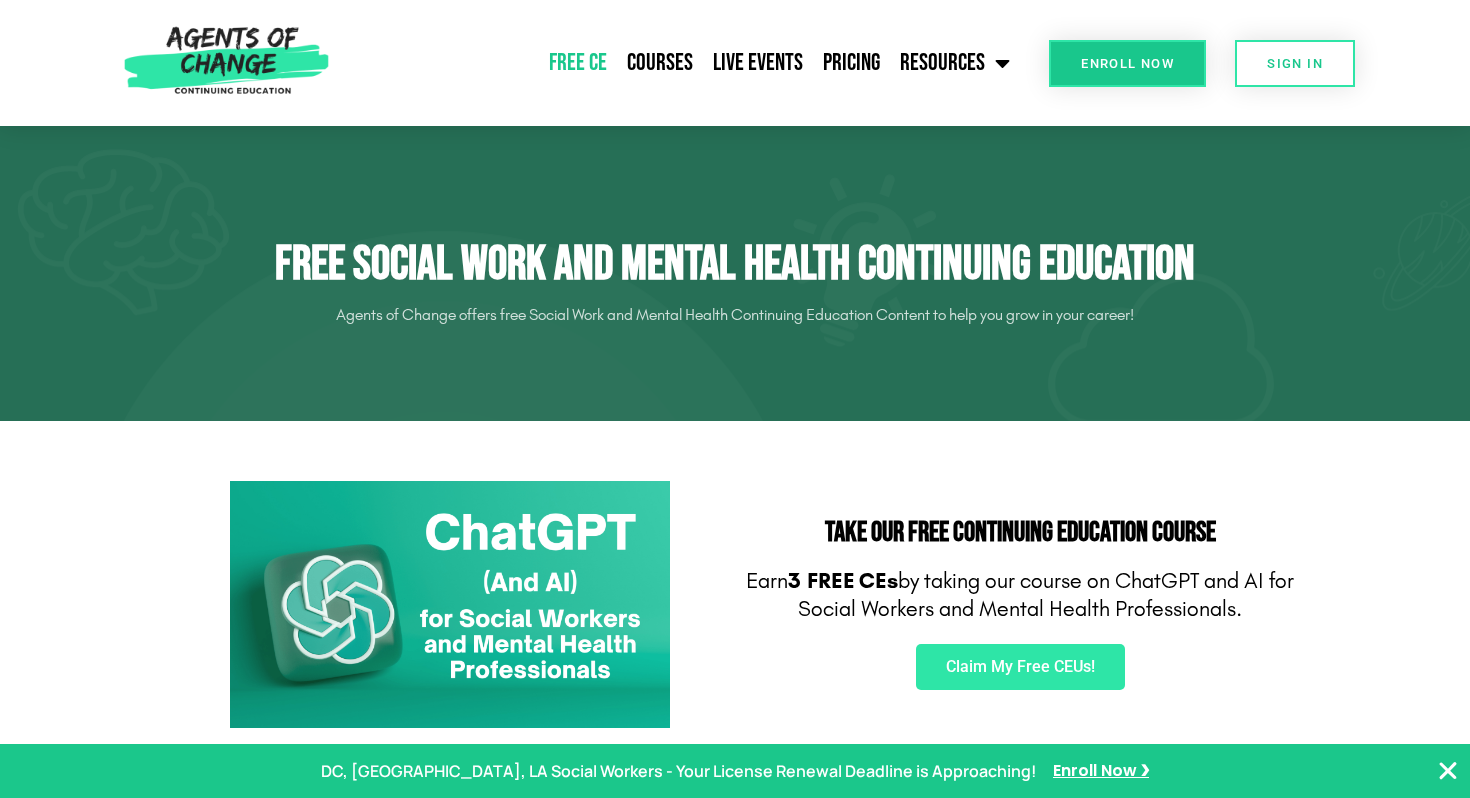 scroll, scrollTop: 0, scrollLeft: 0, axis: both 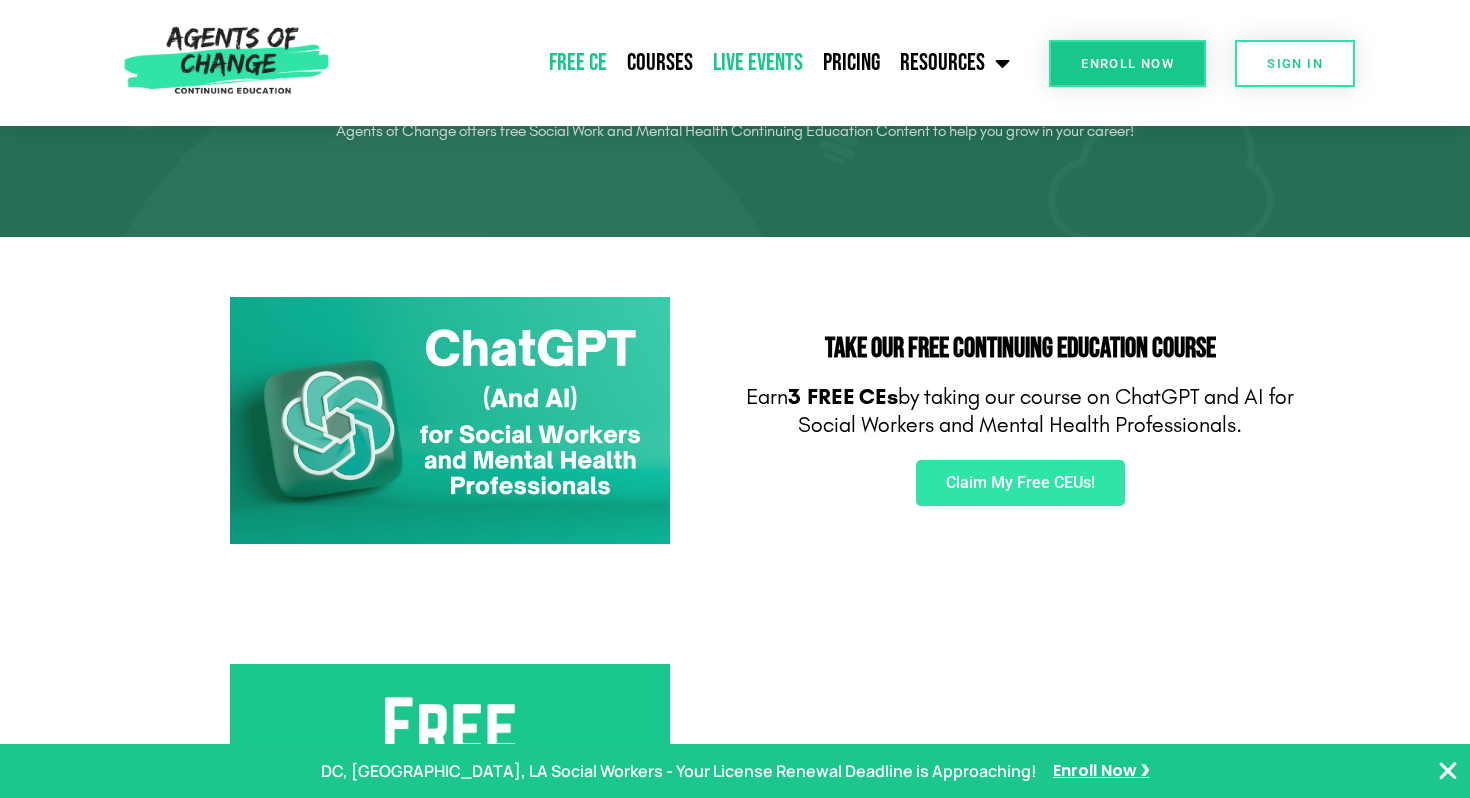 click on "Live Events" 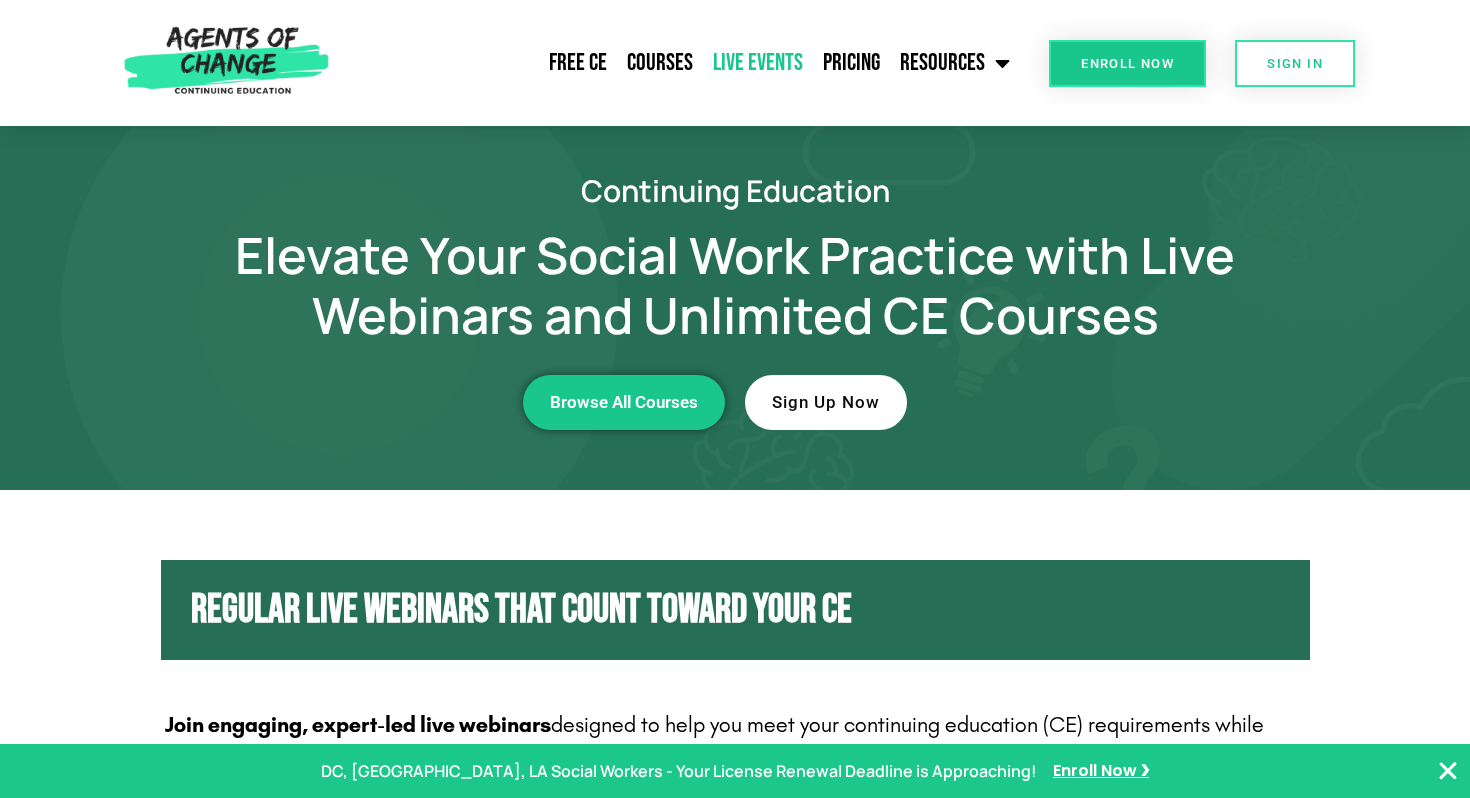 scroll, scrollTop: 0, scrollLeft: 0, axis: both 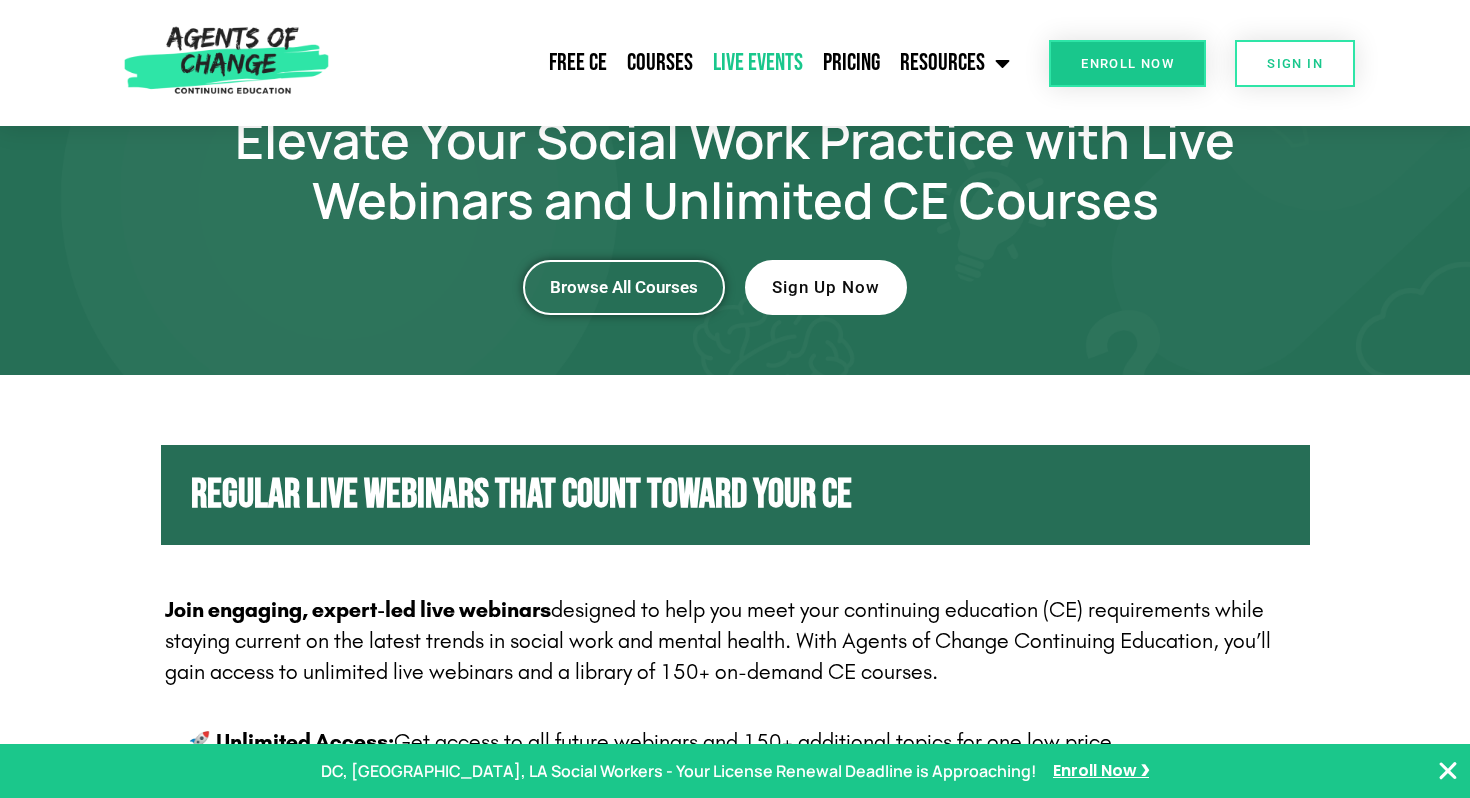 click on "Browse All Courses" at bounding box center [624, 287] 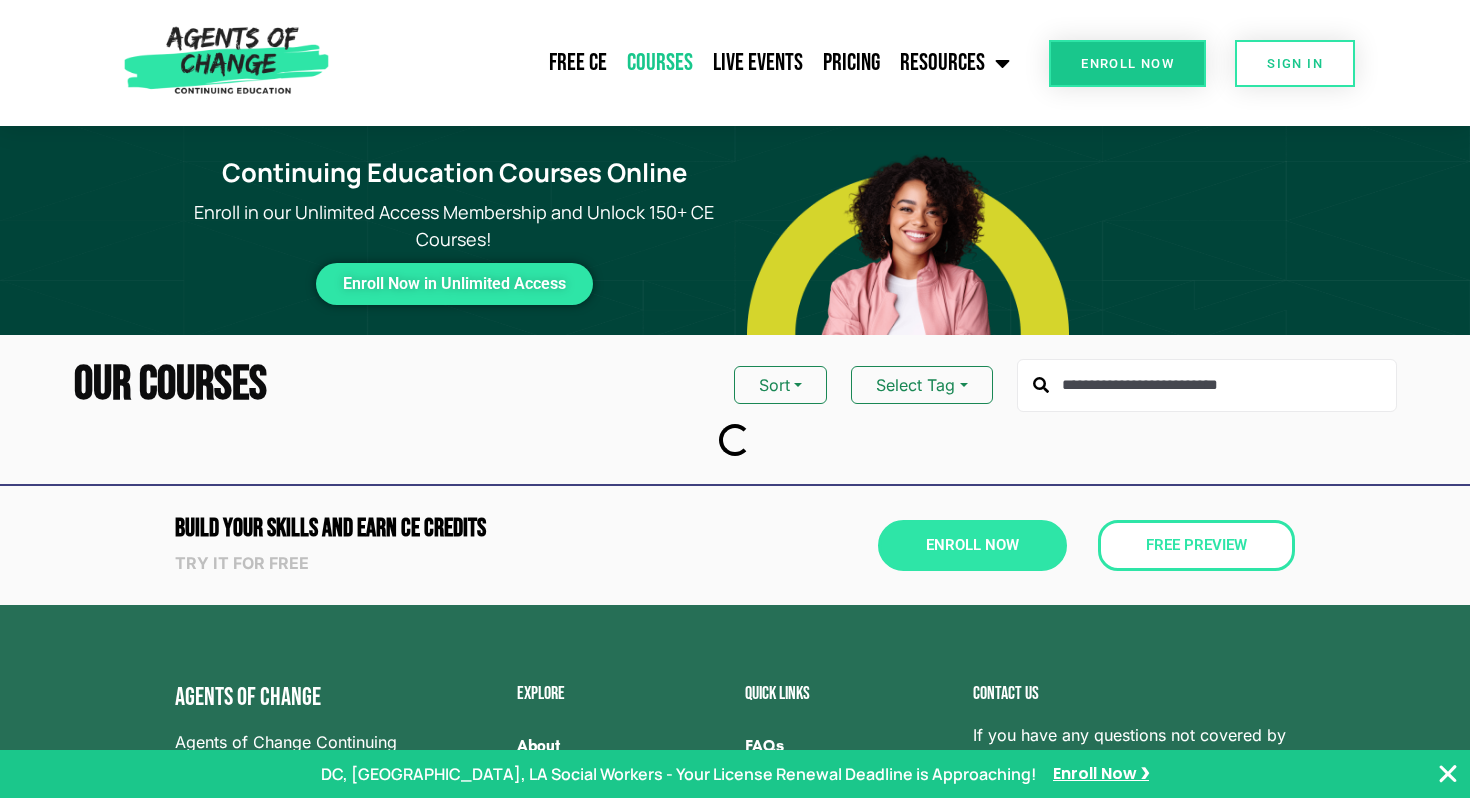 scroll, scrollTop: 0, scrollLeft: 0, axis: both 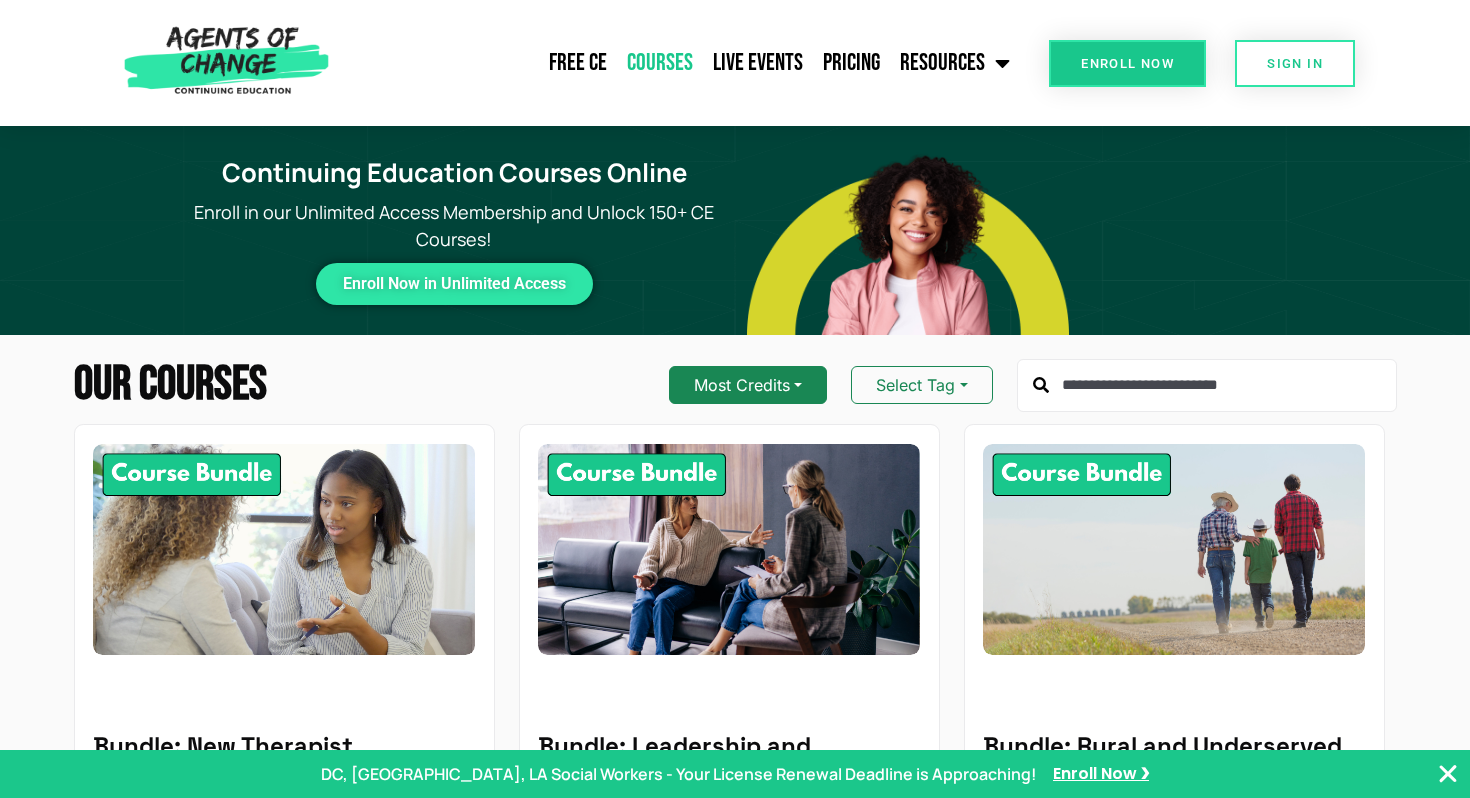 click on "Most Credits" at bounding box center (748, 385) 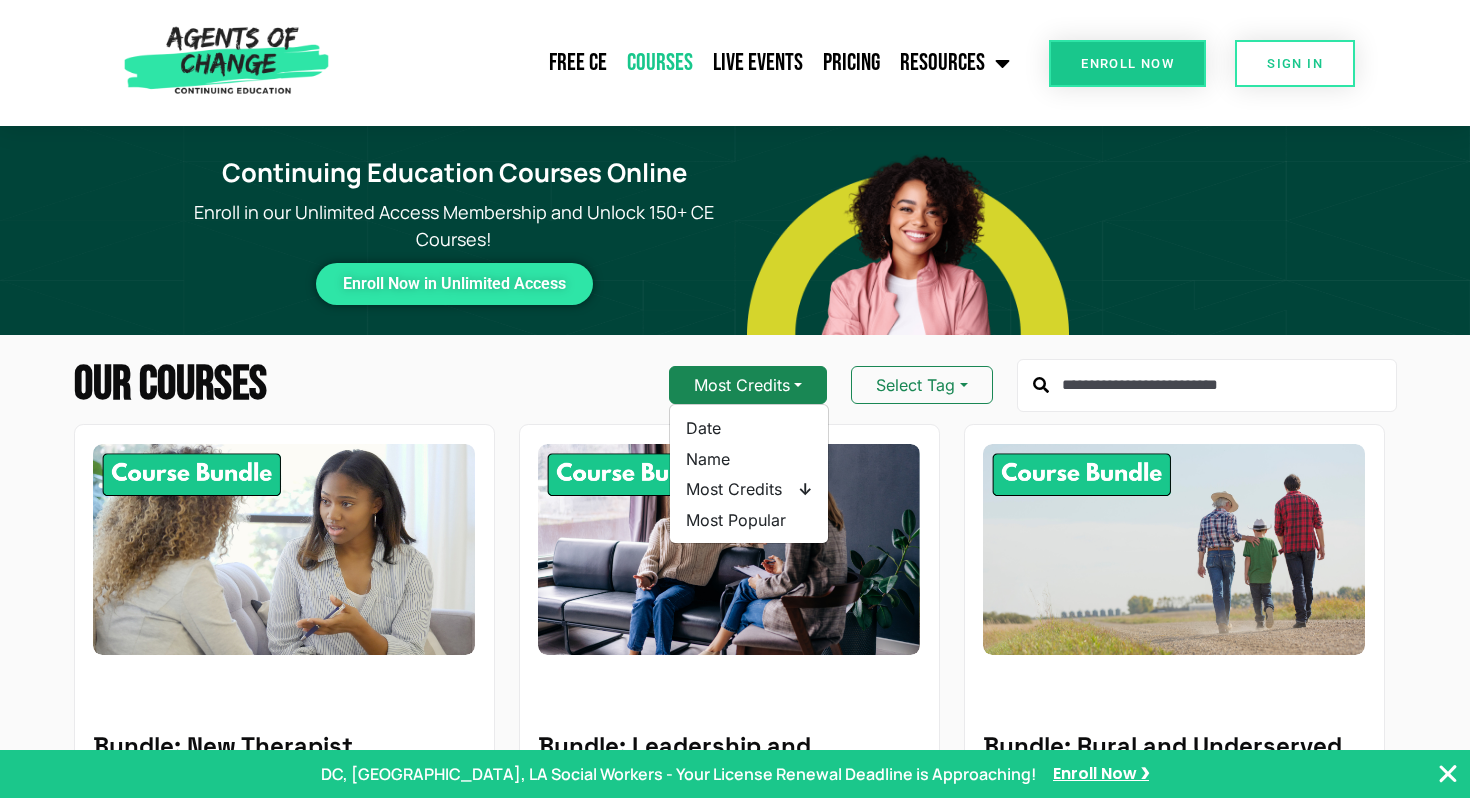 click on "Most Credits" at bounding box center [748, 385] 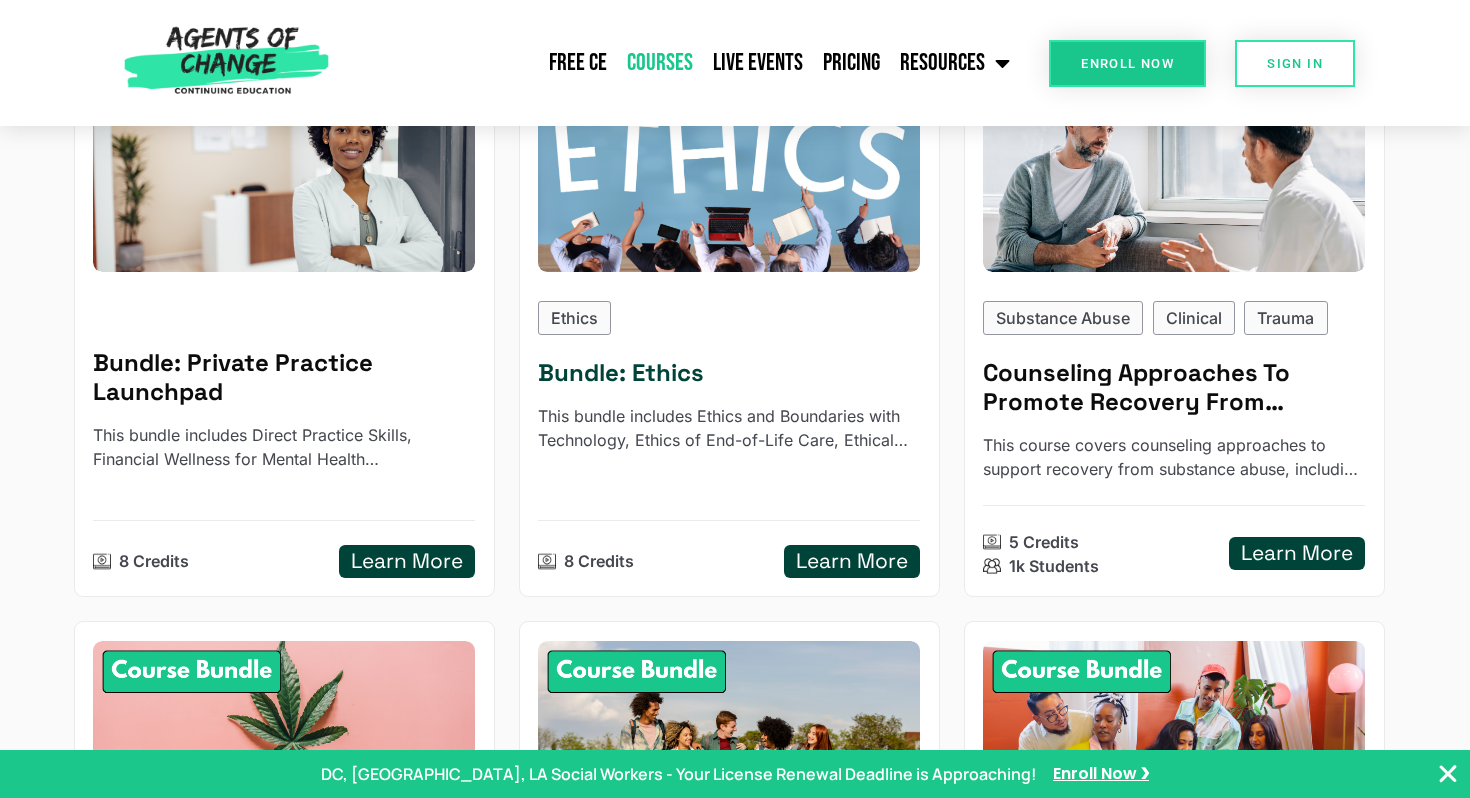 scroll, scrollTop: 944, scrollLeft: 0, axis: vertical 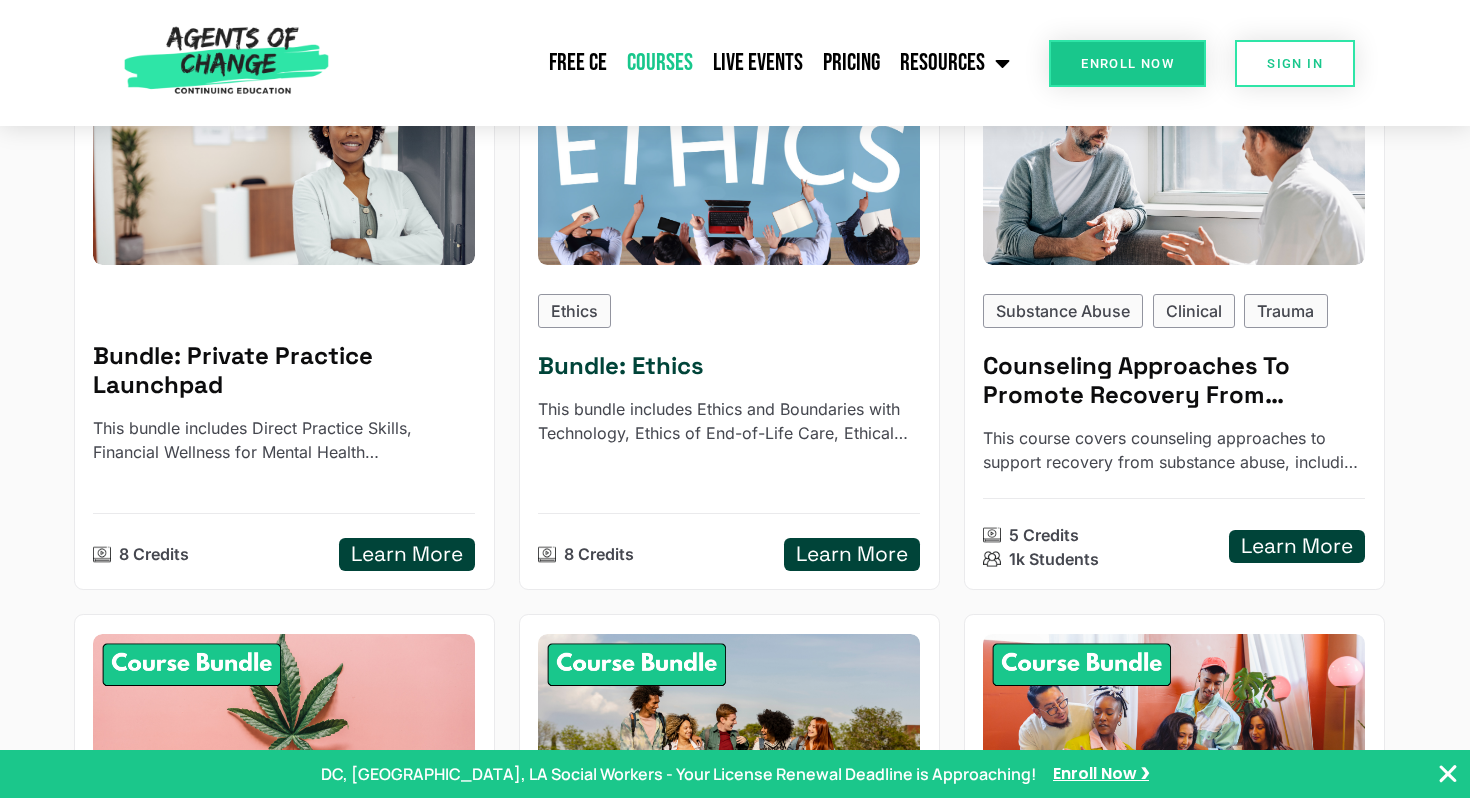 click on "Learn More" at bounding box center (852, 554) 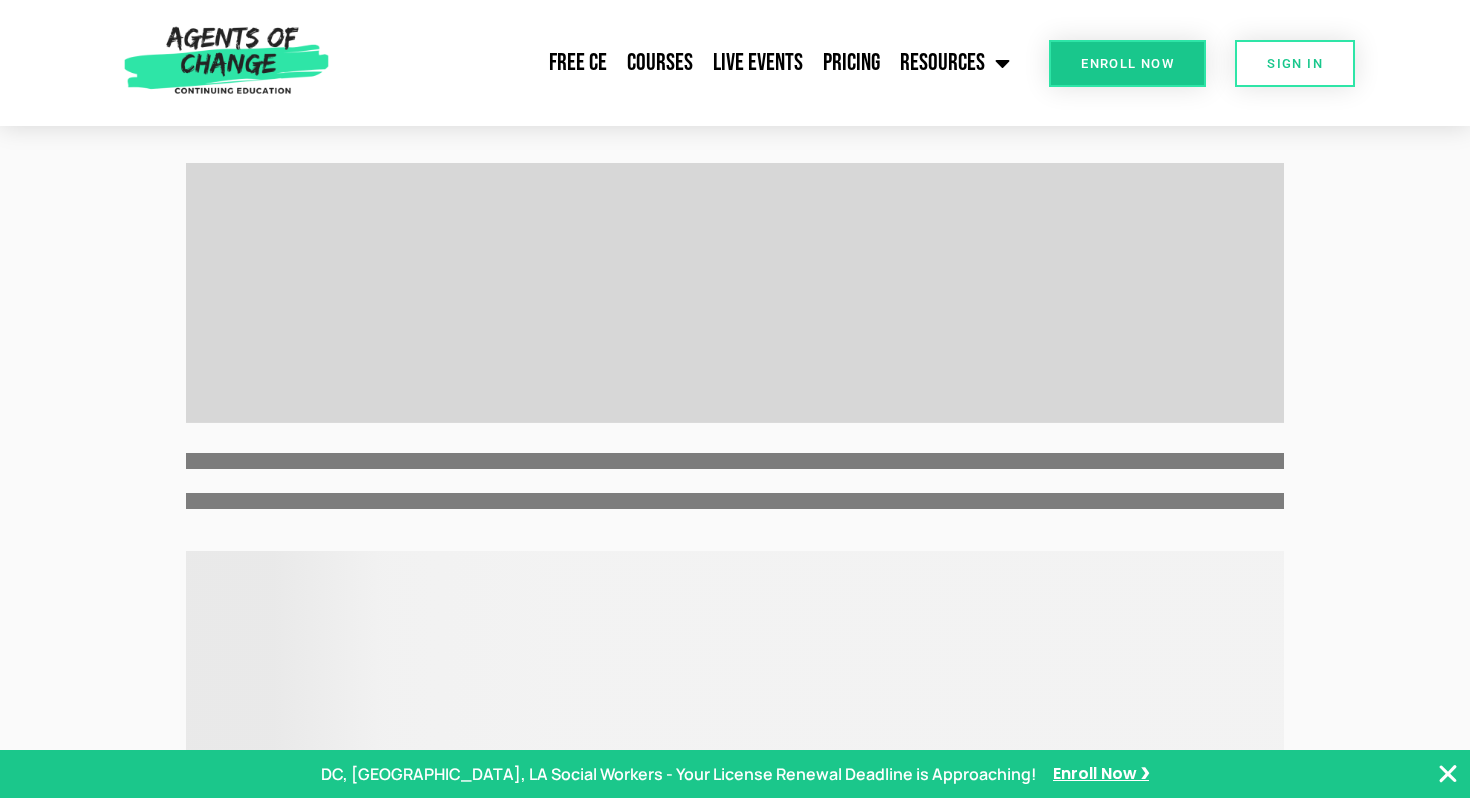 scroll, scrollTop: 0, scrollLeft: 0, axis: both 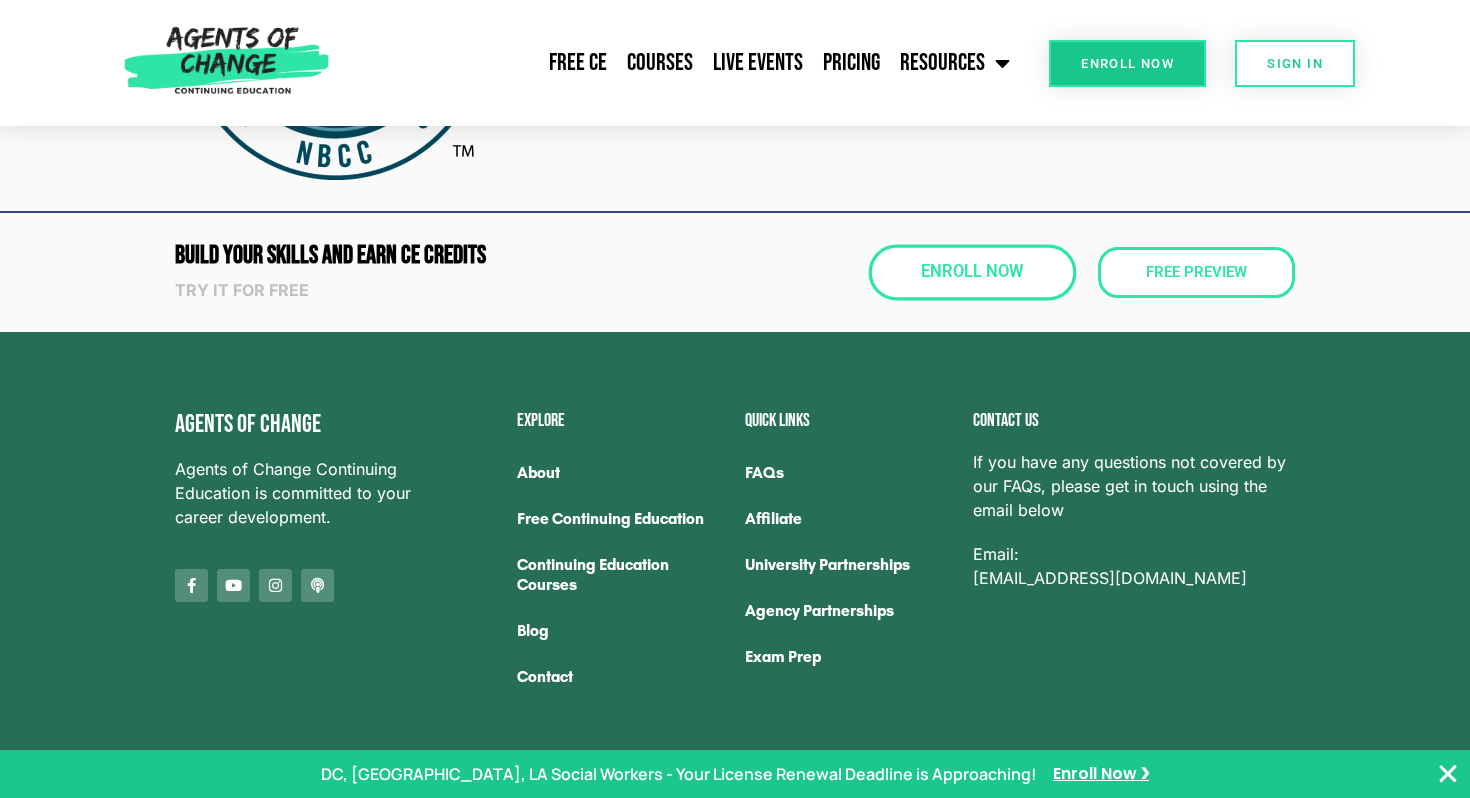 click on "Enroll Now" at bounding box center (972, 272) 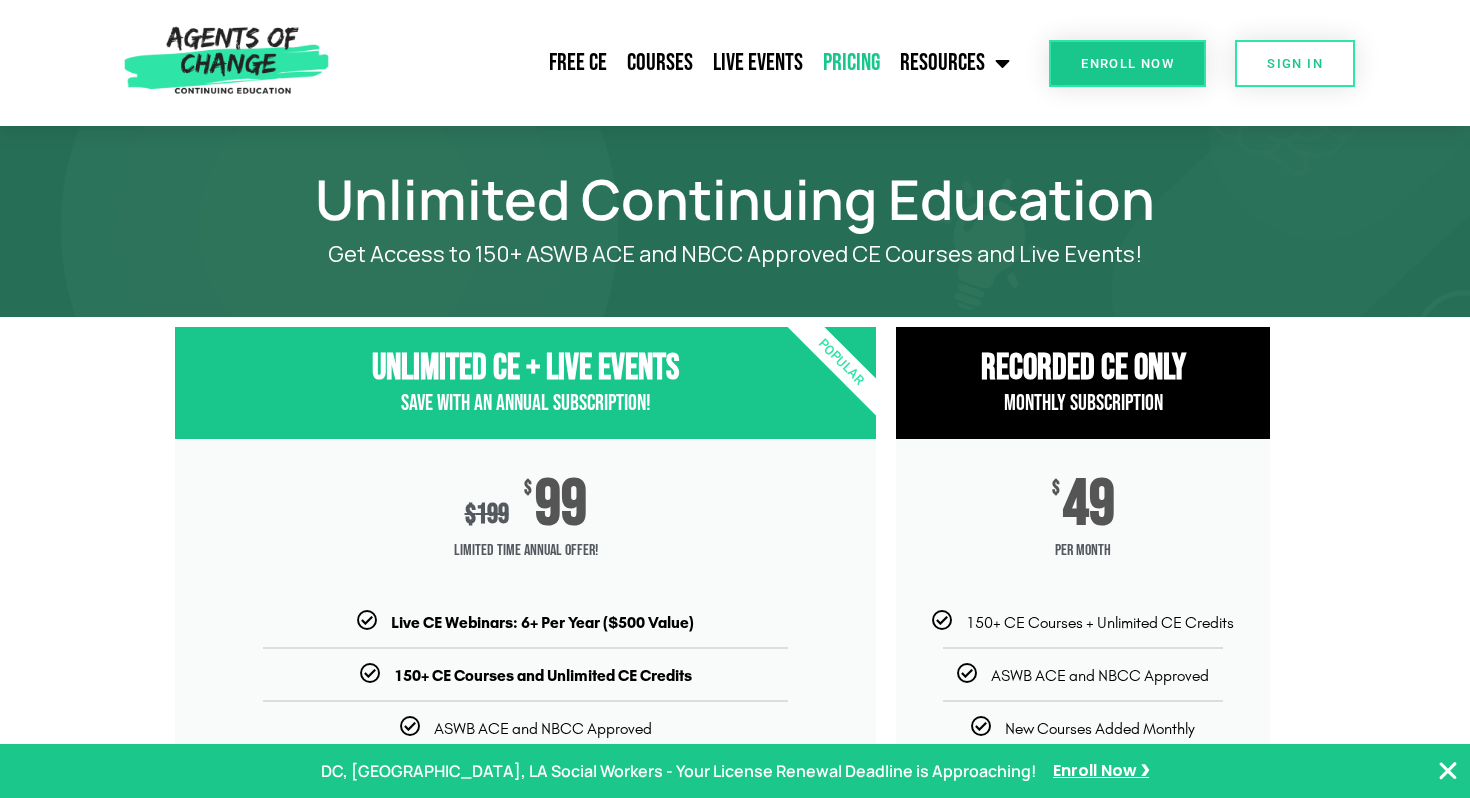 scroll, scrollTop: 0, scrollLeft: 0, axis: both 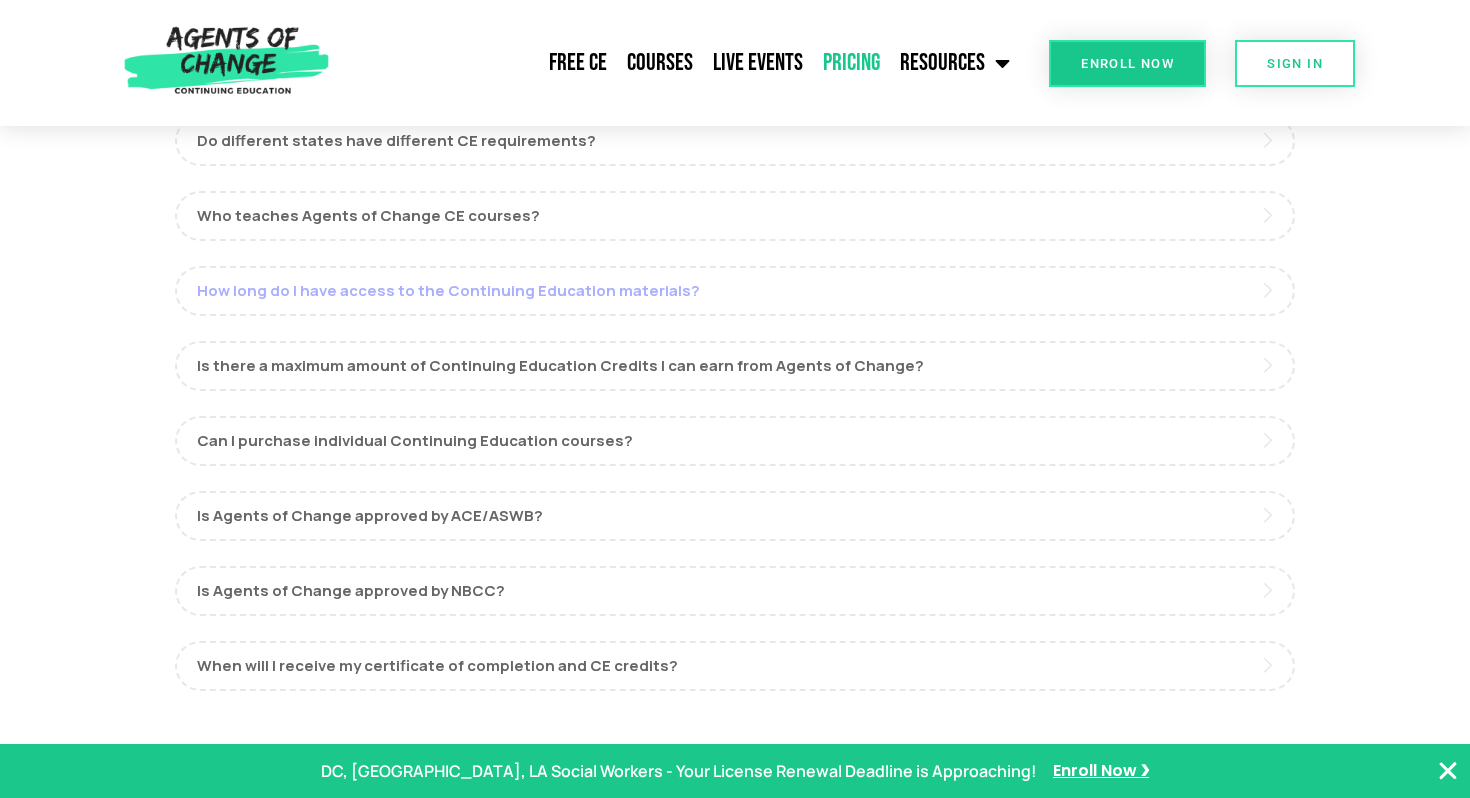 click on "How long do I have access to the Continuing Education materials?" at bounding box center [735, 291] 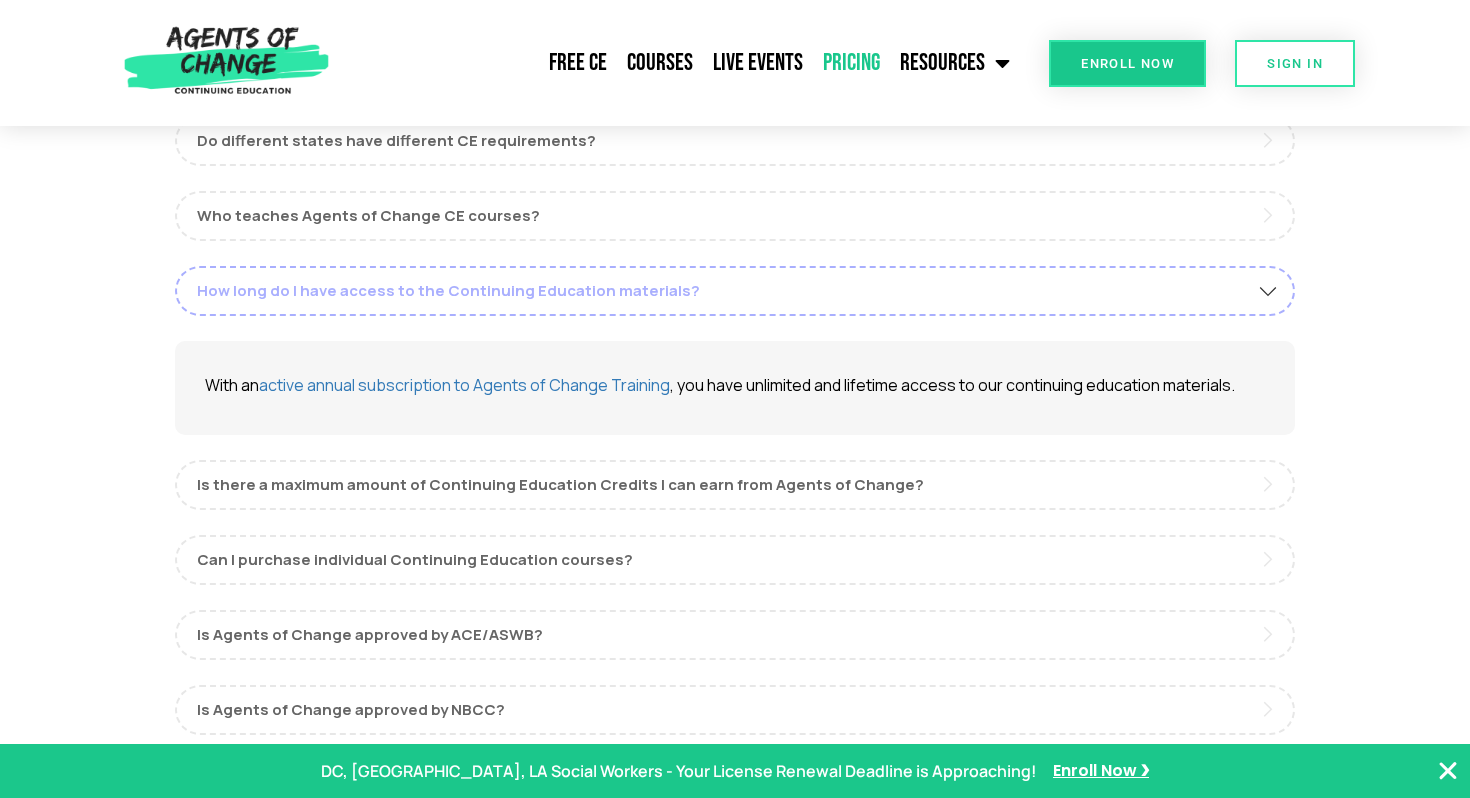 click on "How long do I have access to the Continuing Education materials?" at bounding box center [735, 291] 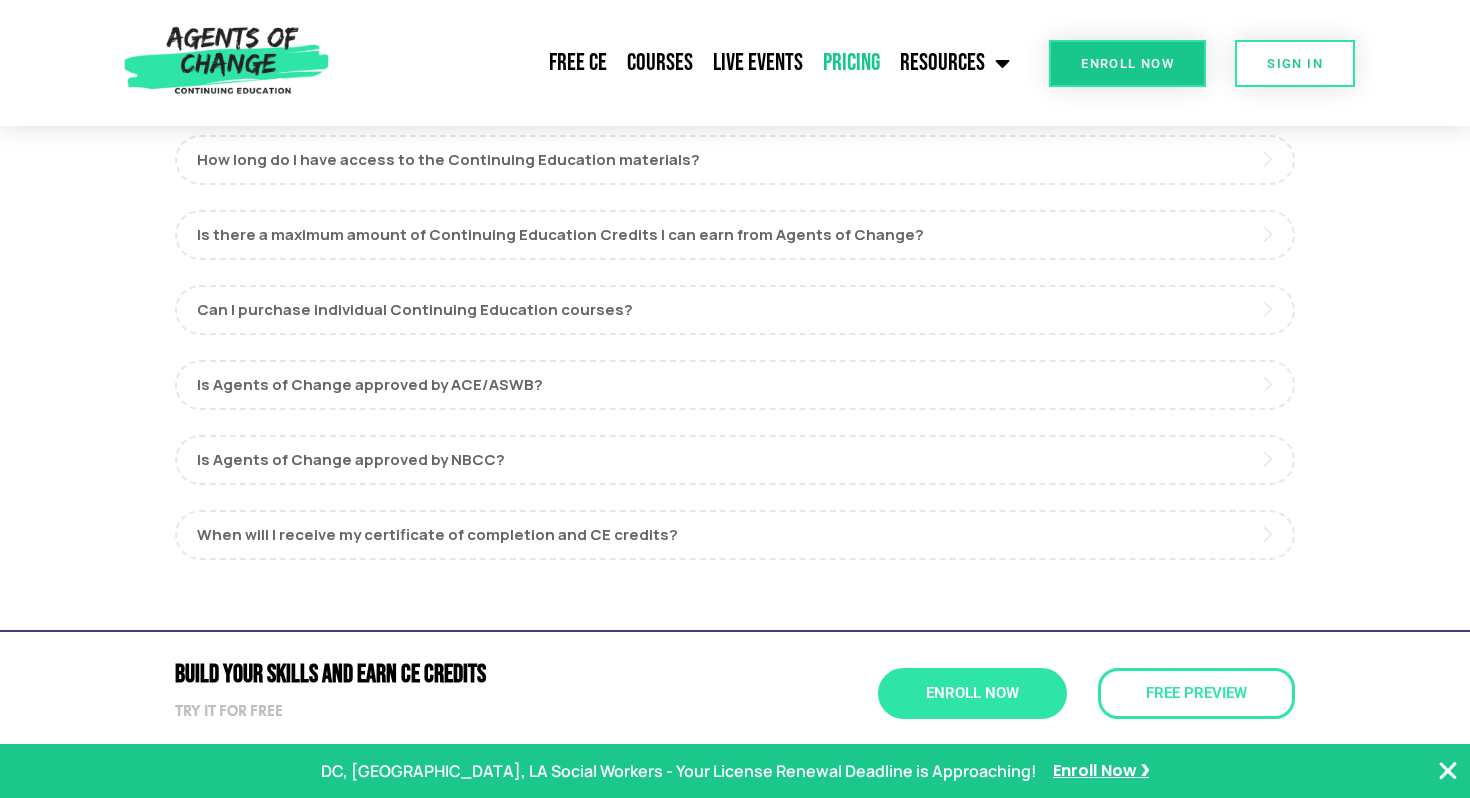 scroll, scrollTop: 1239, scrollLeft: 0, axis: vertical 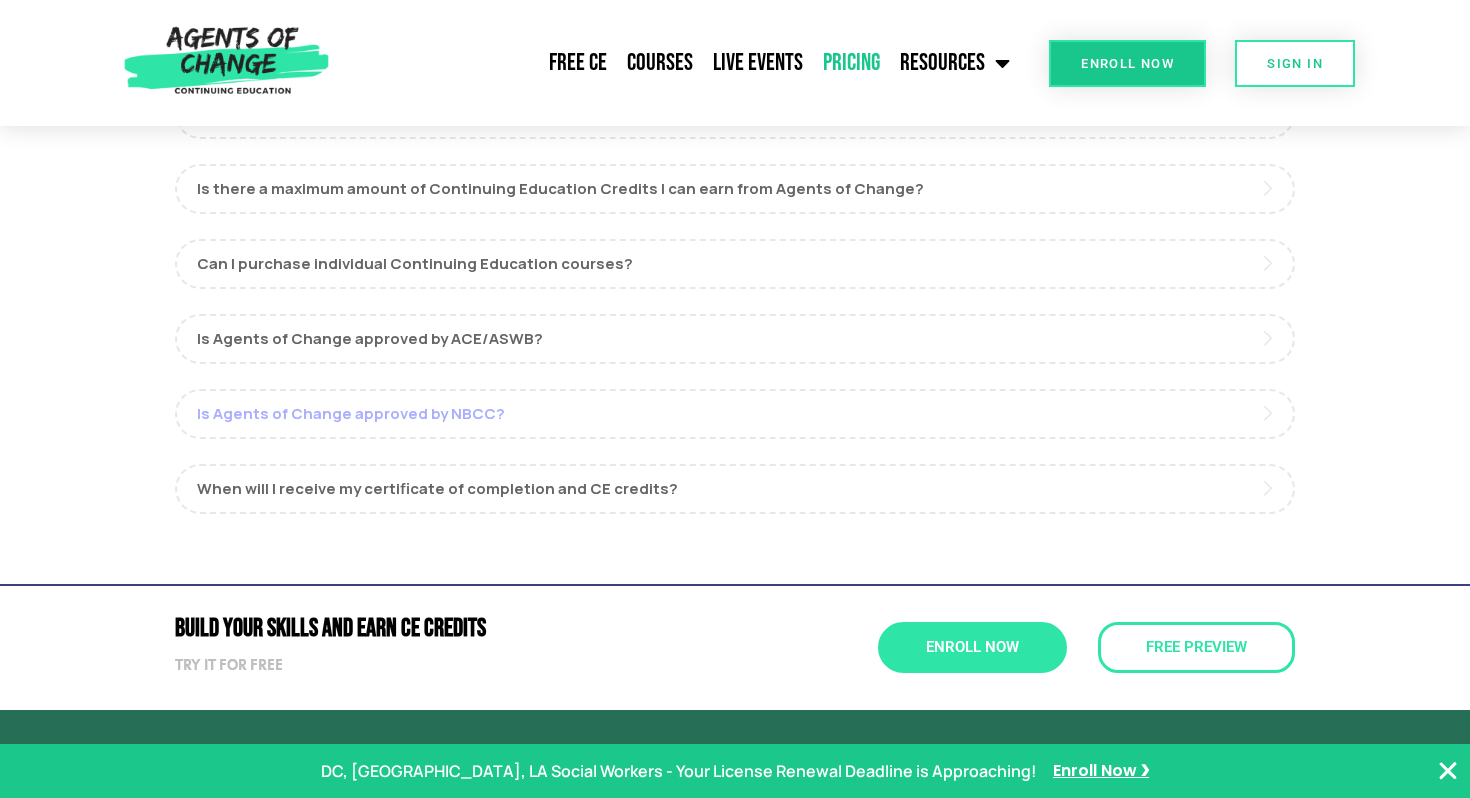 click on "Is Agents of Change approved by NBCC?" at bounding box center [735, 414] 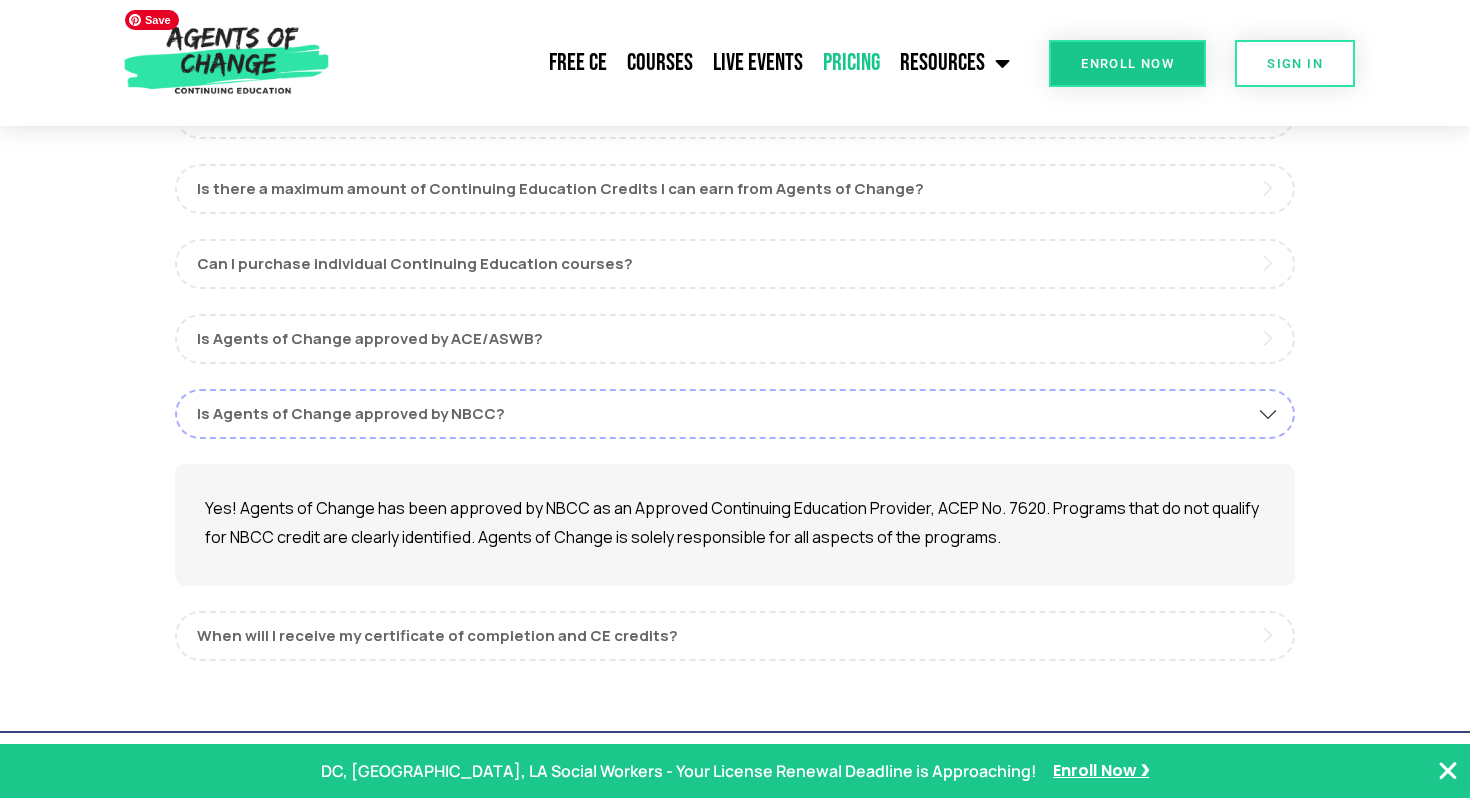 click at bounding box center (226, 63) 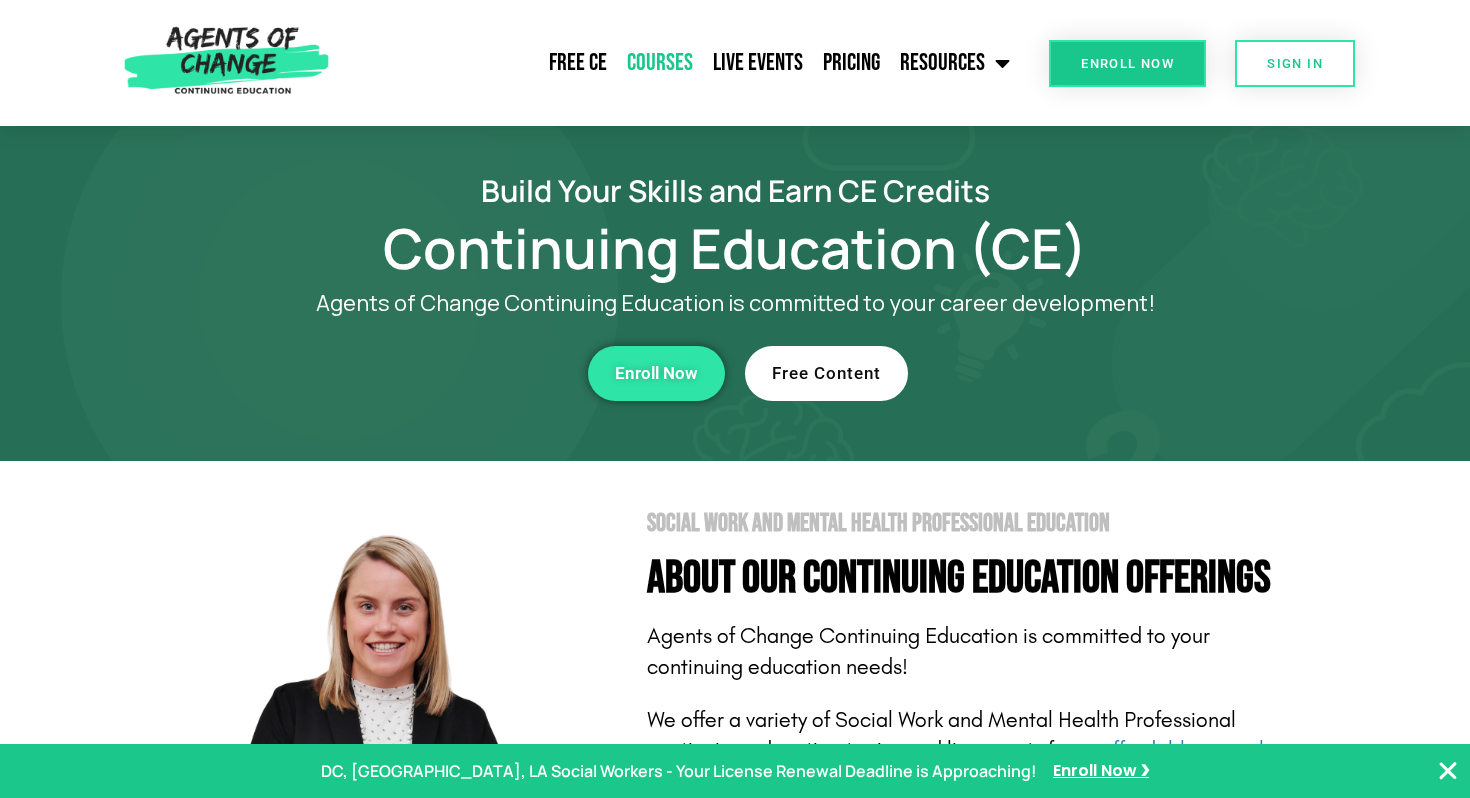 scroll, scrollTop: 0, scrollLeft: 0, axis: both 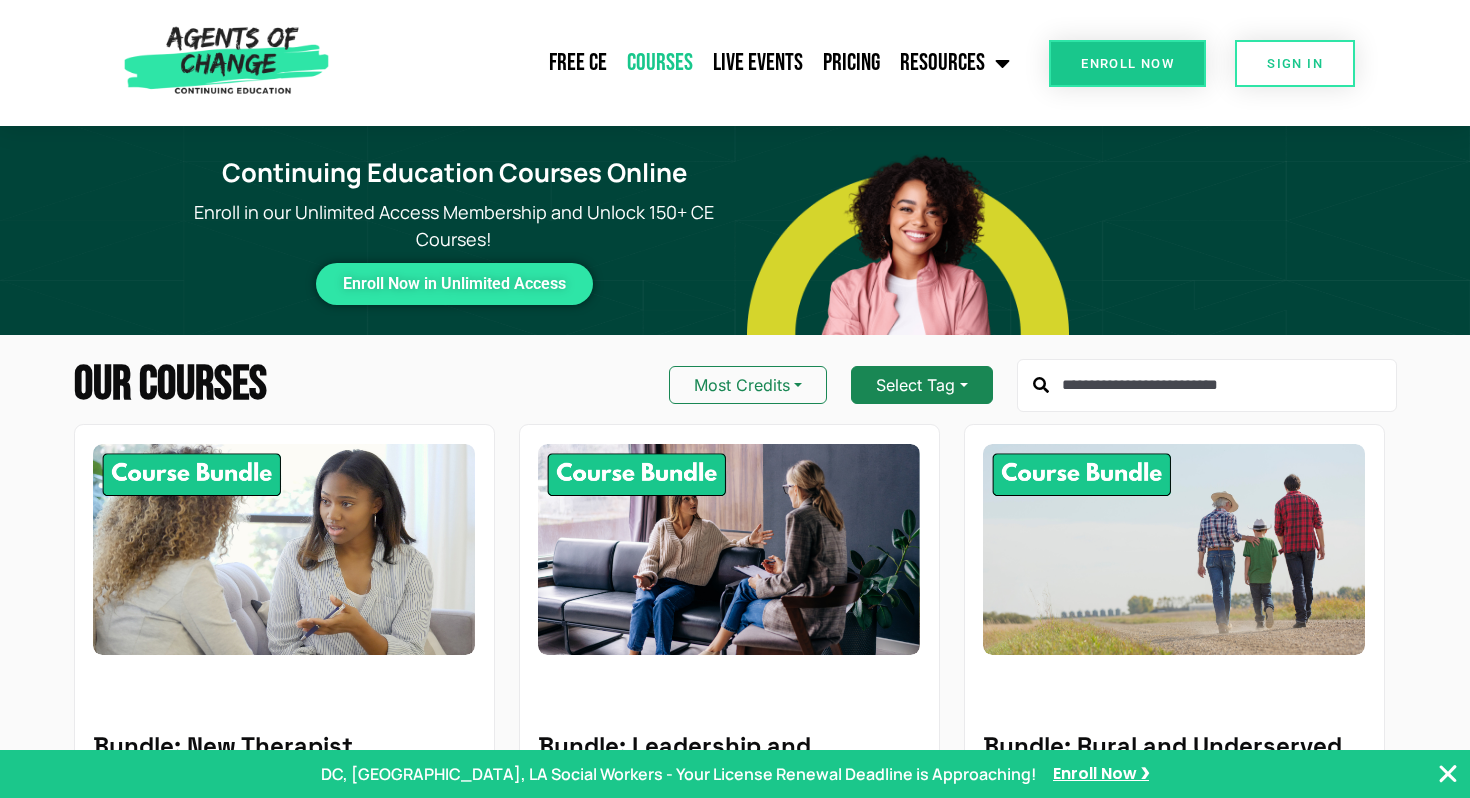 click on "Select Tag" at bounding box center (921, 385) 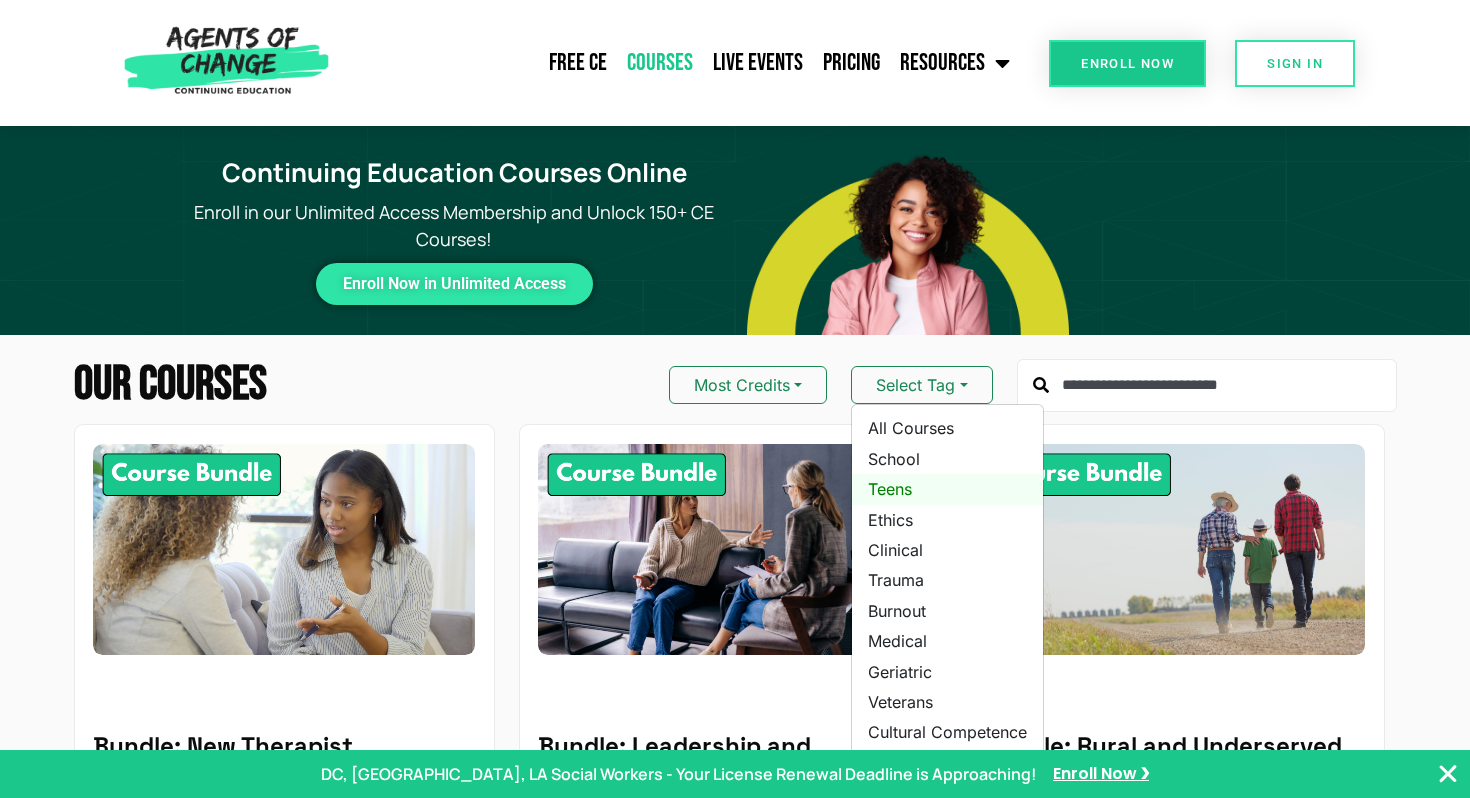 click on "Teens" at bounding box center [947, 489] 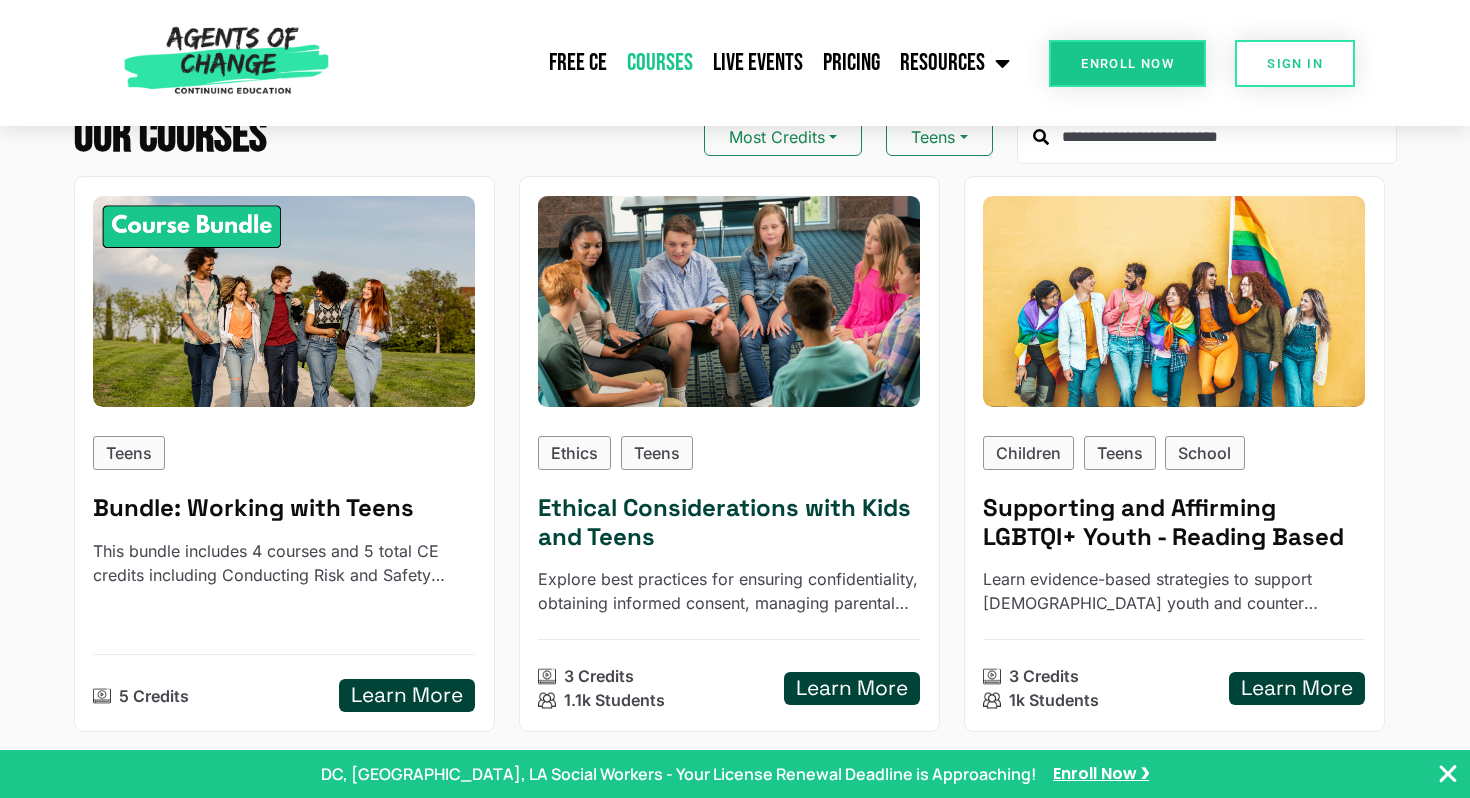 scroll, scrollTop: 274, scrollLeft: 0, axis: vertical 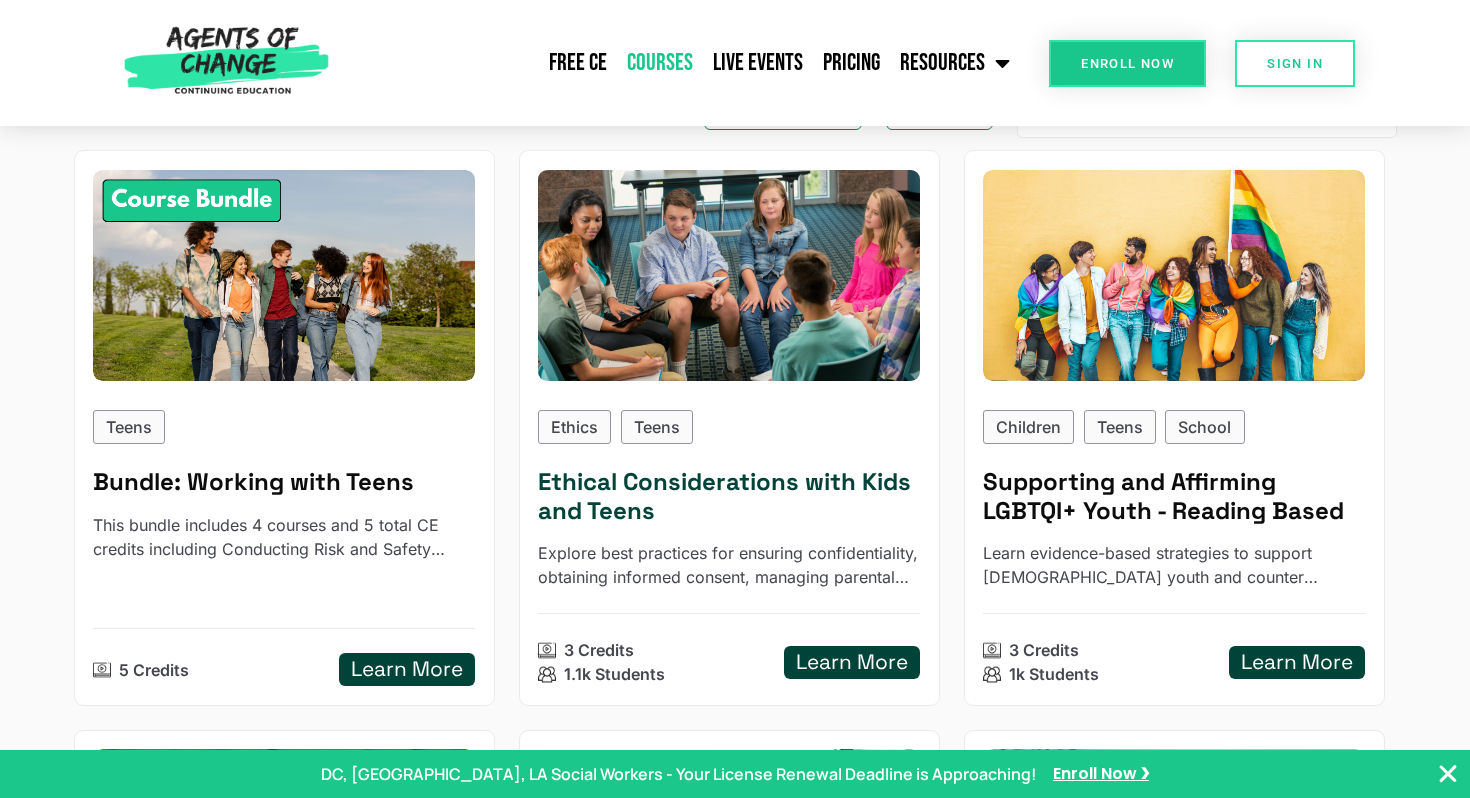 click on "Learn More" at bounding box center [852, 662] 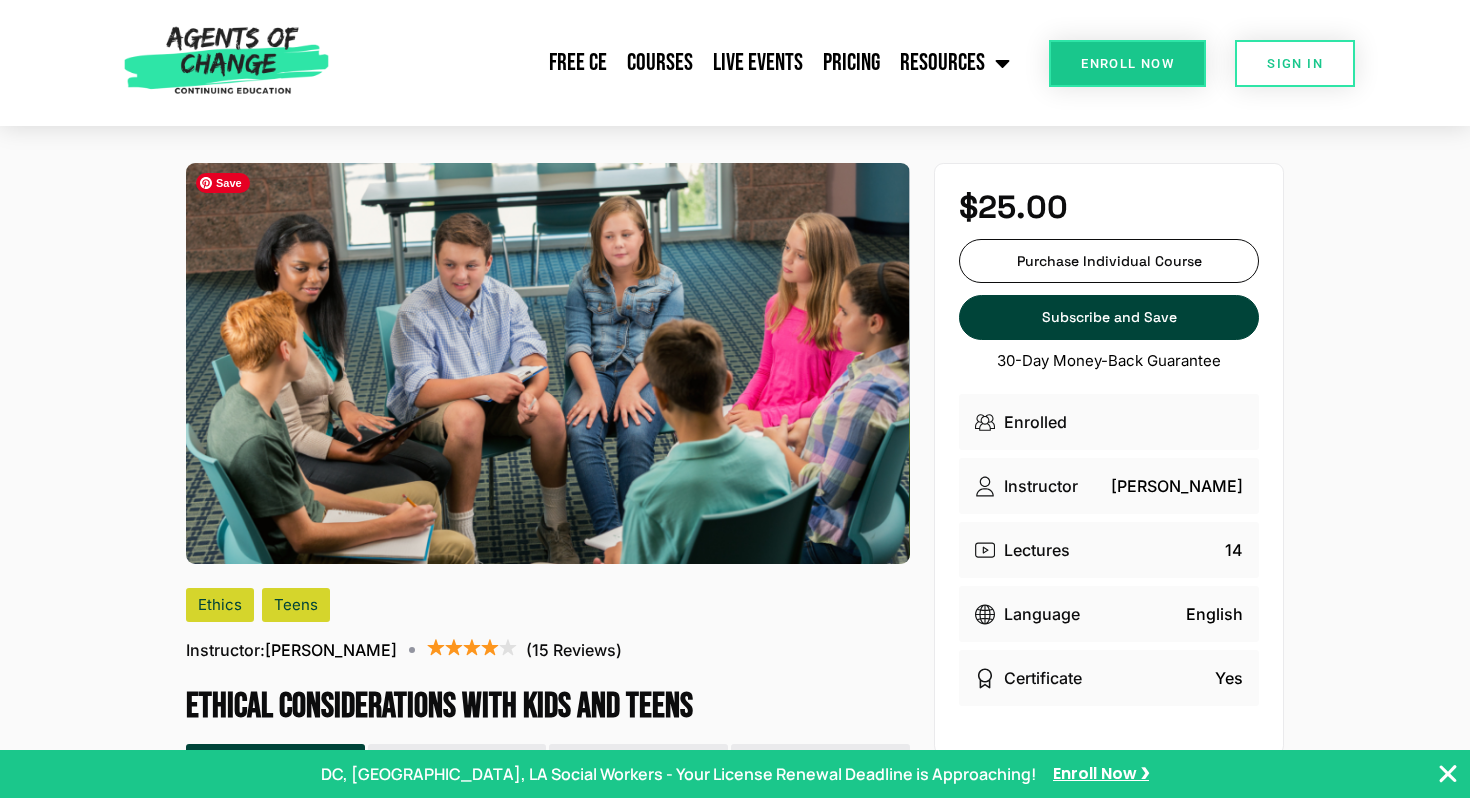 scroll, scrollTop: 0, scrollLeft: 0, axis: both 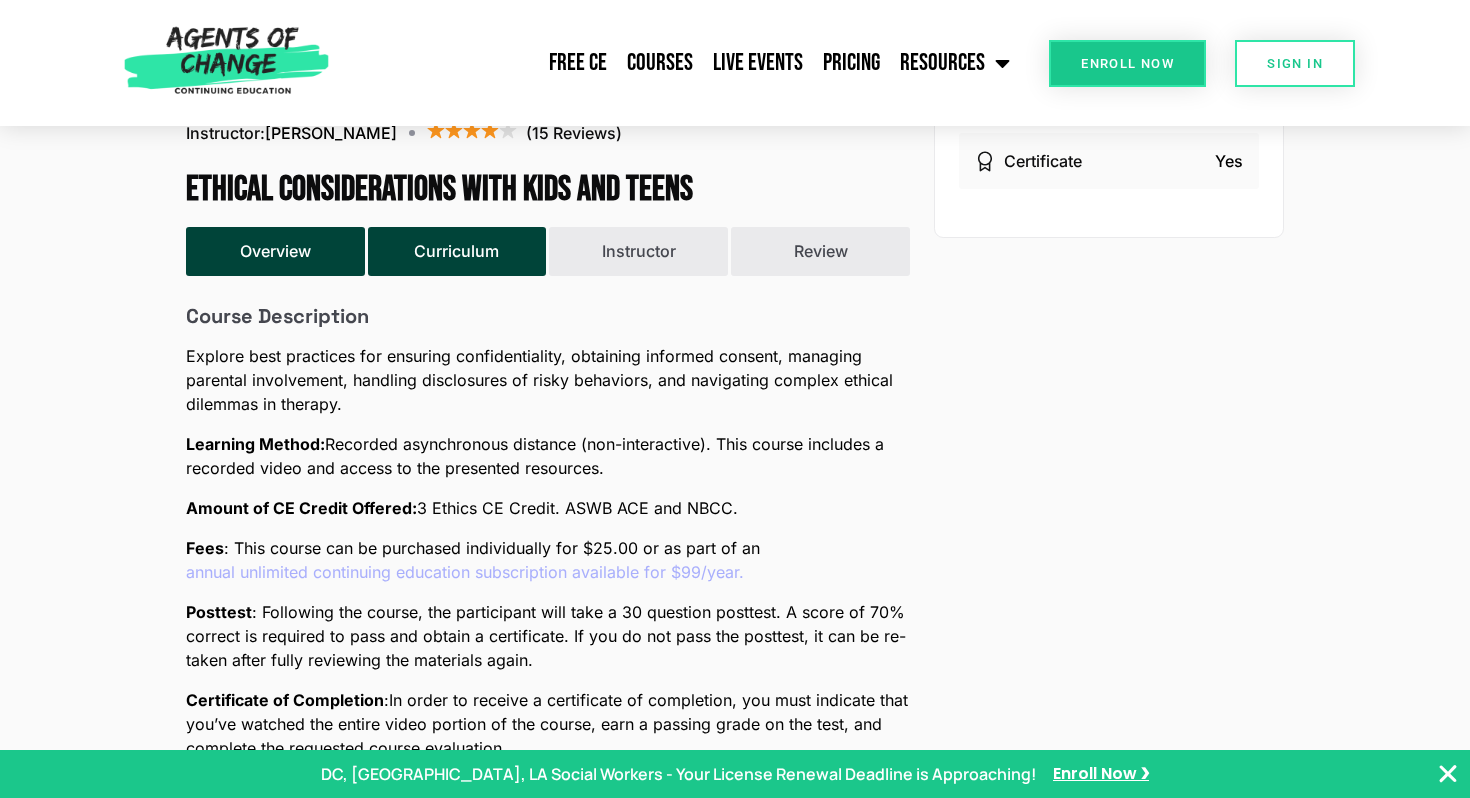 click on "Curriculum" at bounding box center [457, 251] 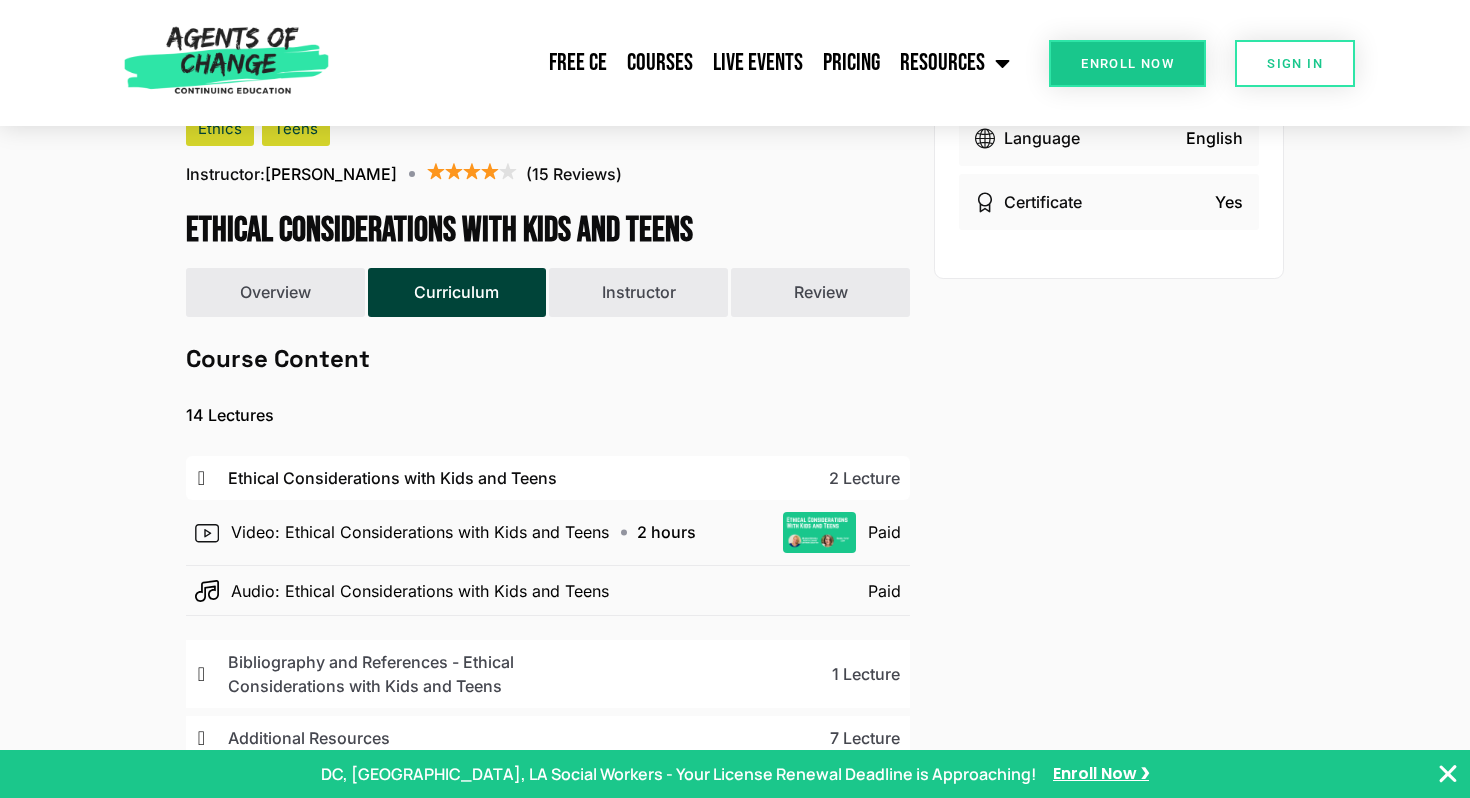 scroll, scrollTop: 533, scrollLeft: 0, axis: vertical 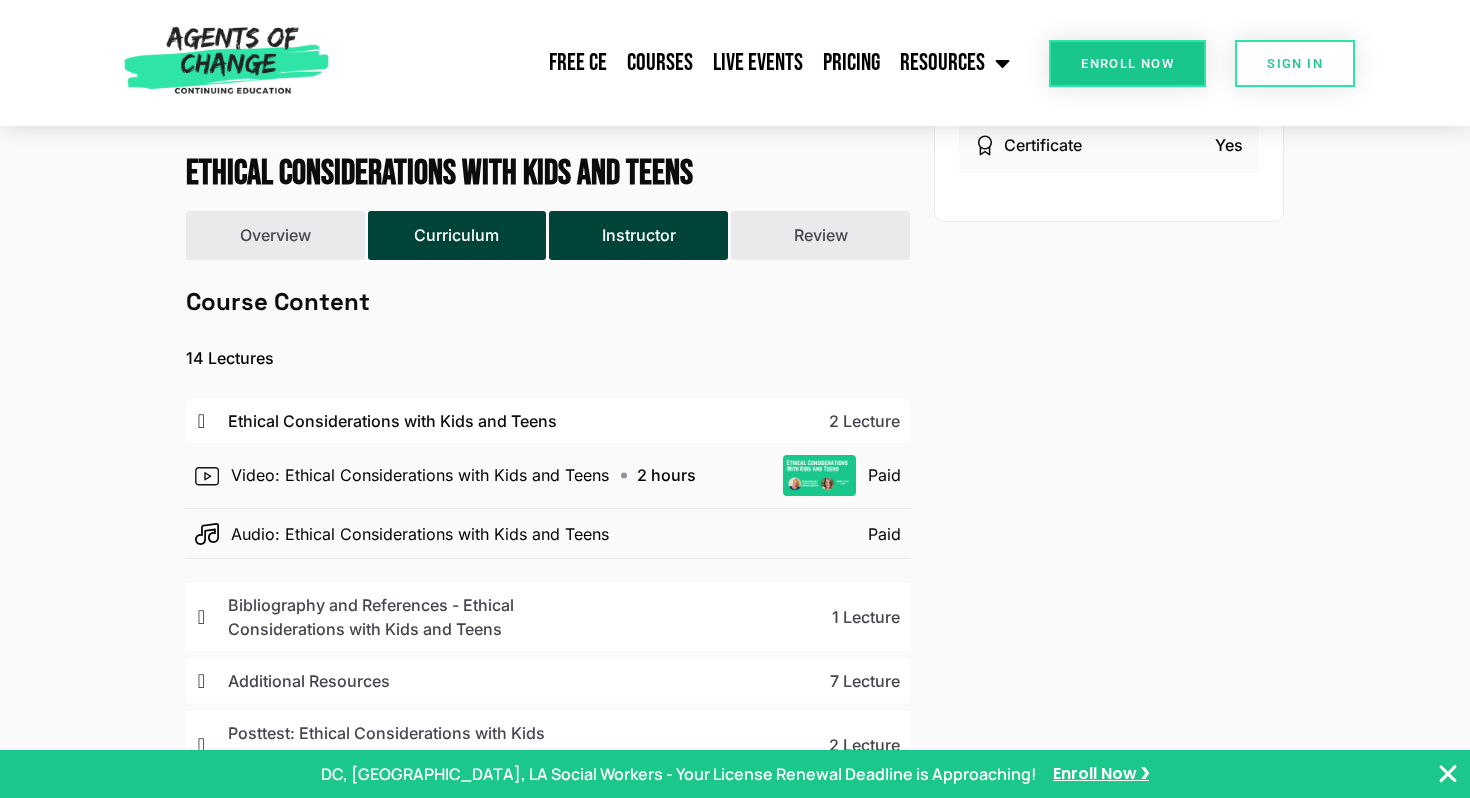 click on "Instructor" at bounding box center (638, 235) 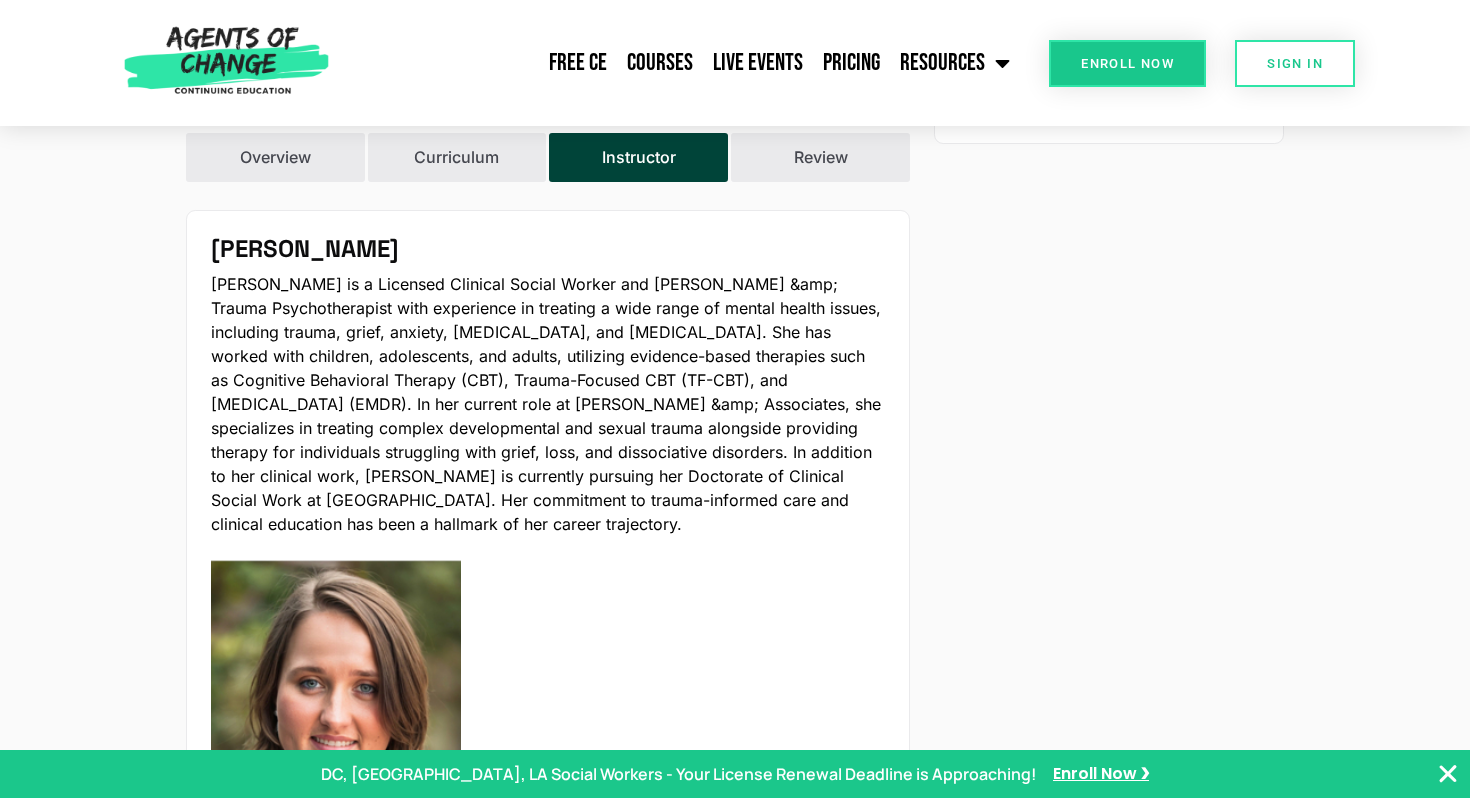 scroll, scrollTop: 614, scrollLeft: 0, axis: vertical 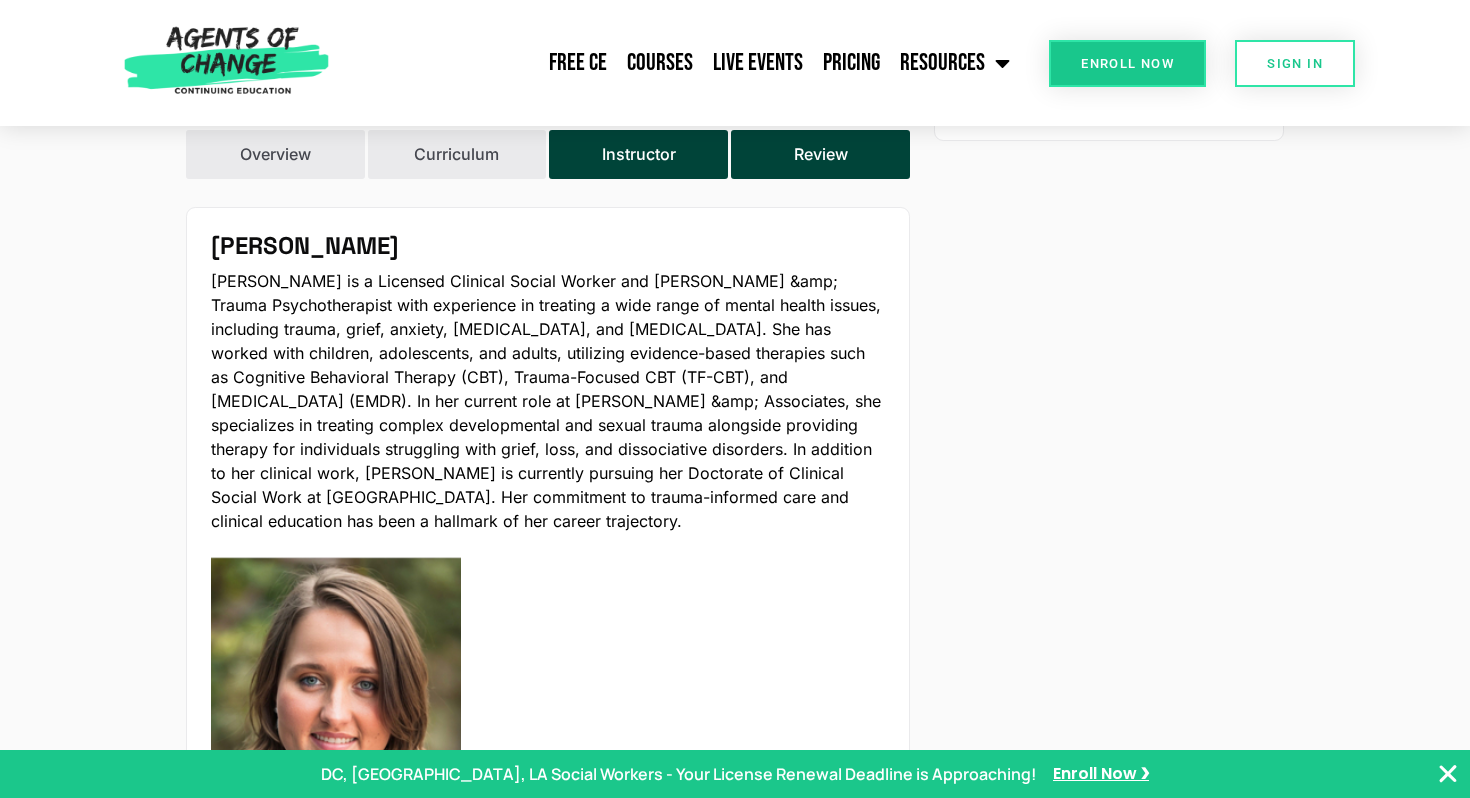 click on "Review" at bounding box center (820, 154) 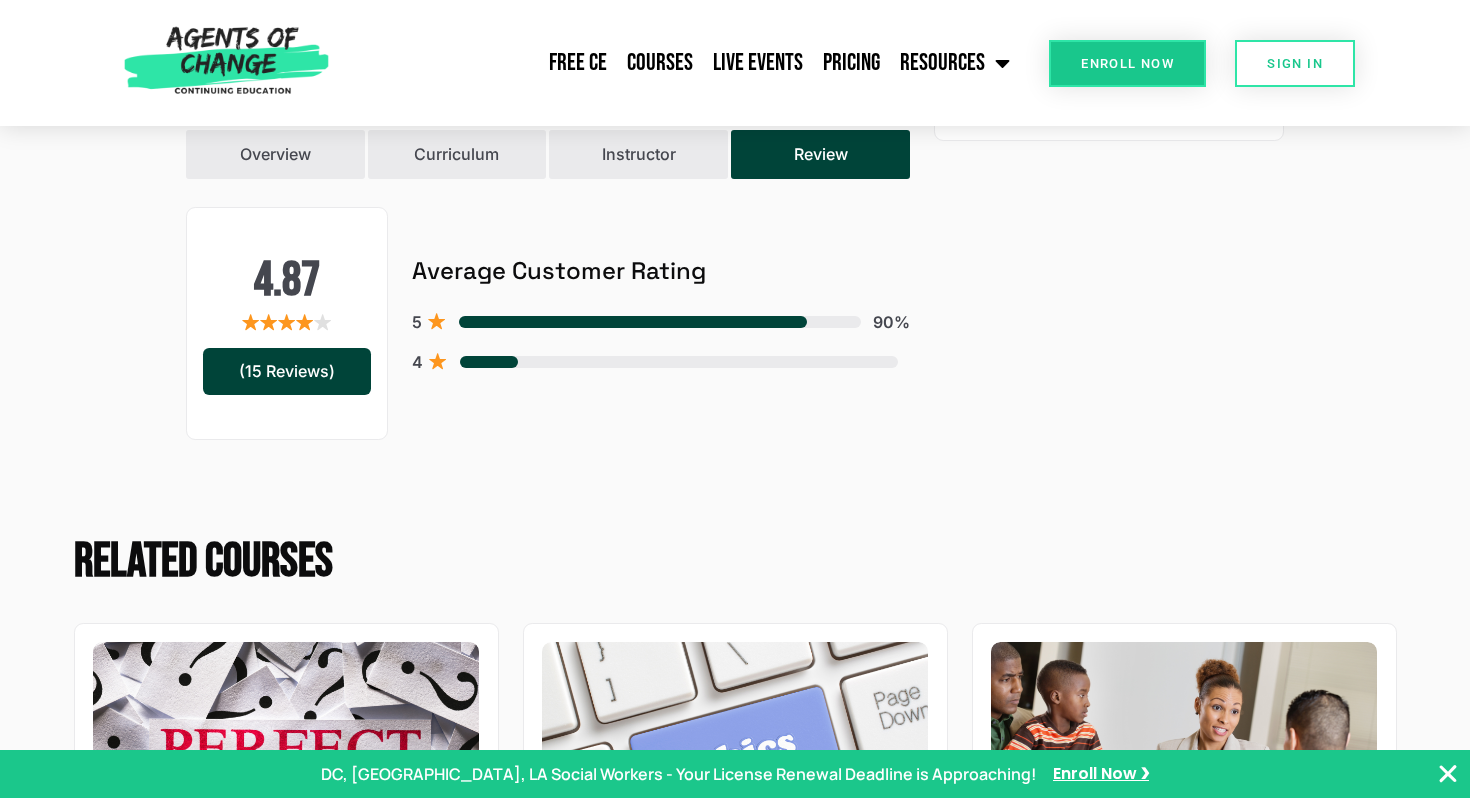 click on "(15 Reviews)" at bounding box center (287, 371) 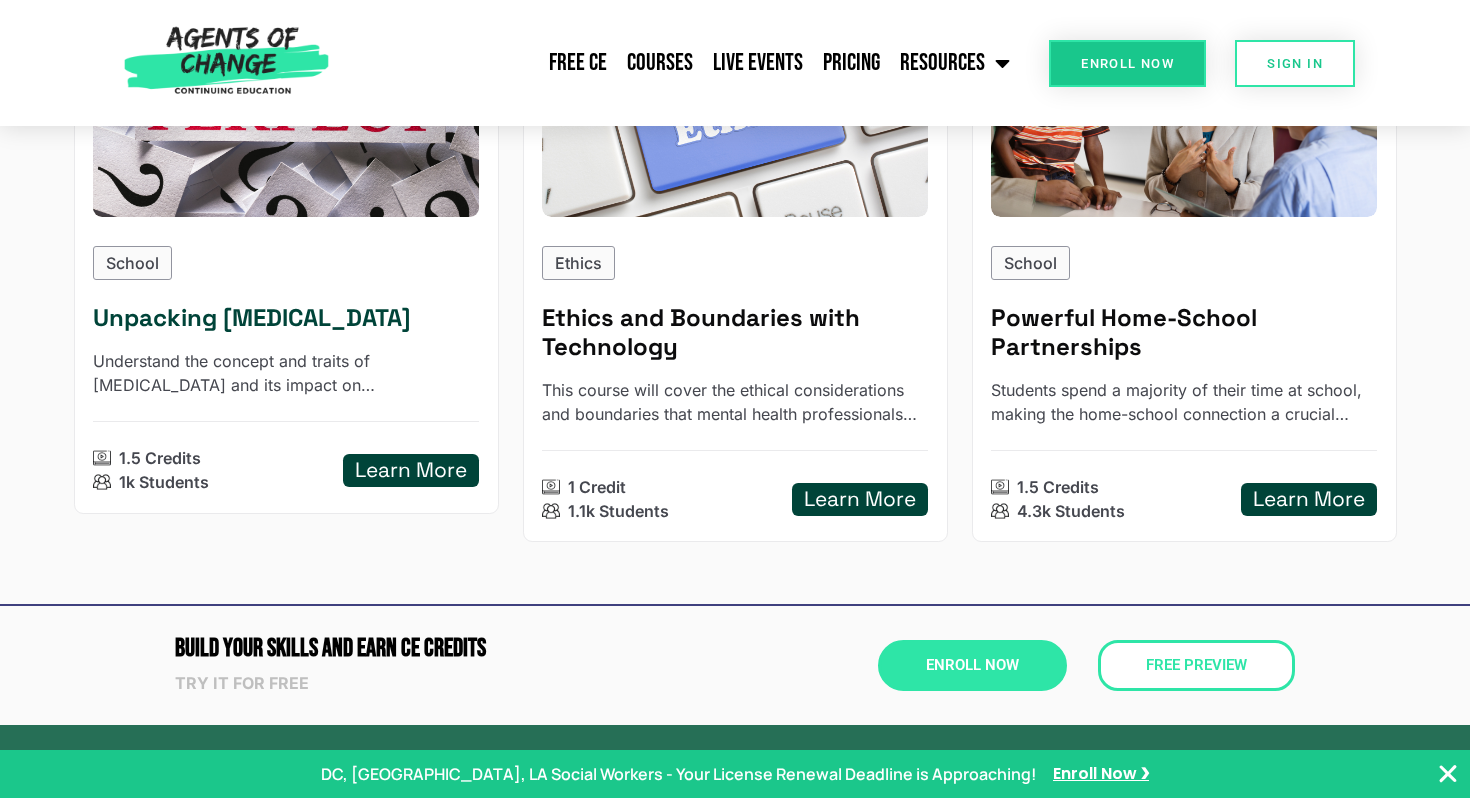 scroll, scrollTop: 1251, scrollLeft: 0, axis: vertical 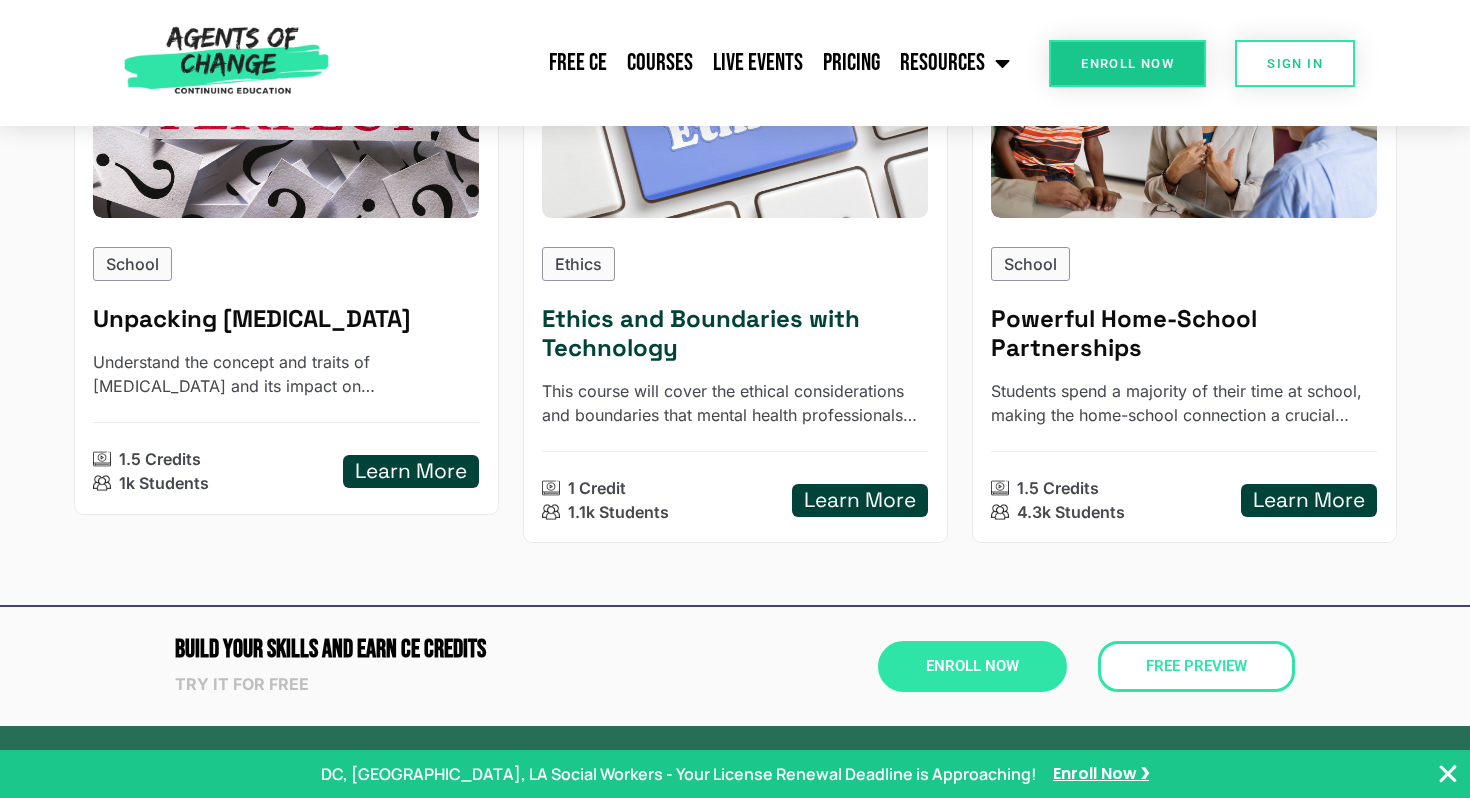 click on "Ethics and Boundaries with Technology" at bounding box center [735, 334] 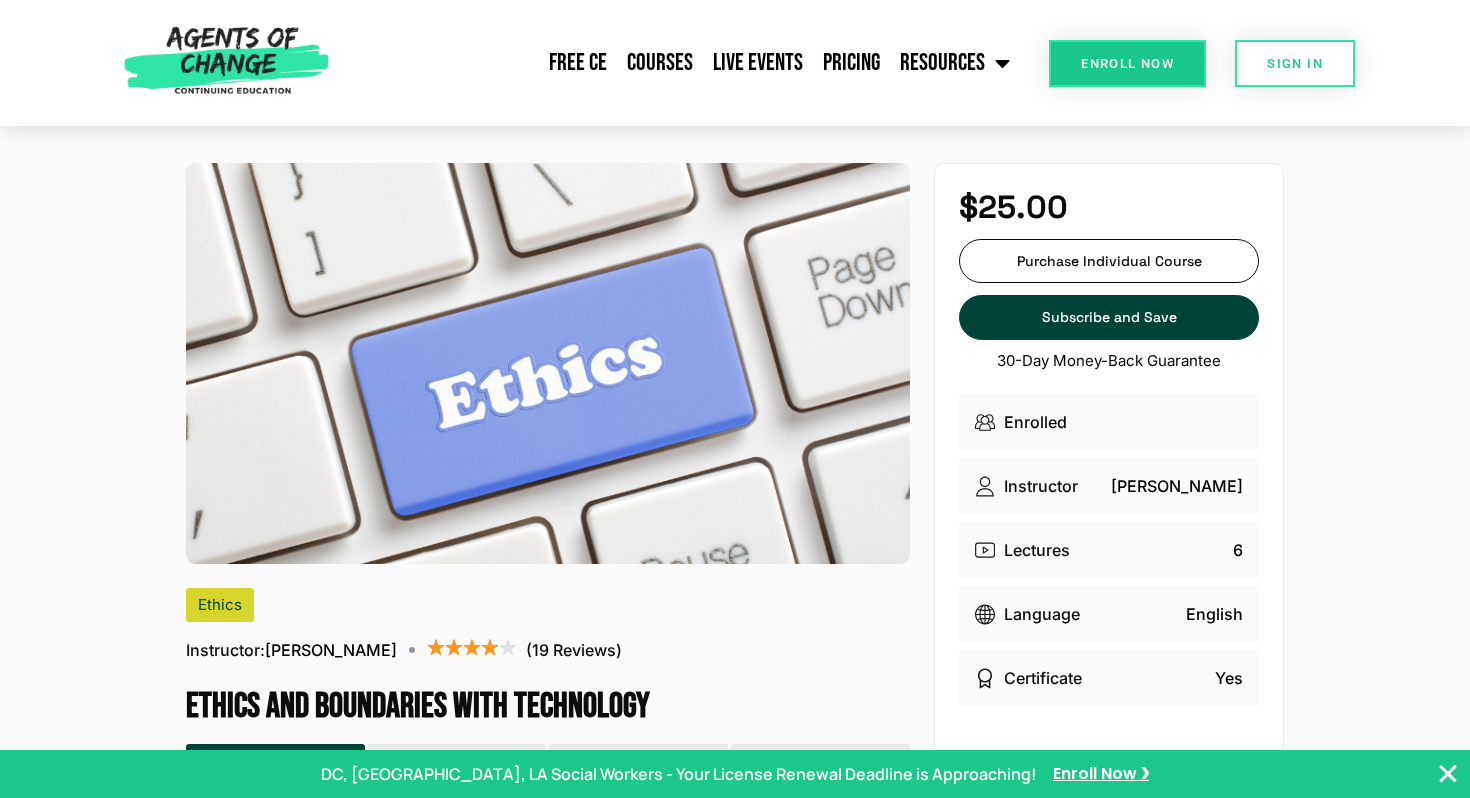 scroll, scrollTop: 0, scrollLeft: 0, axis: both 